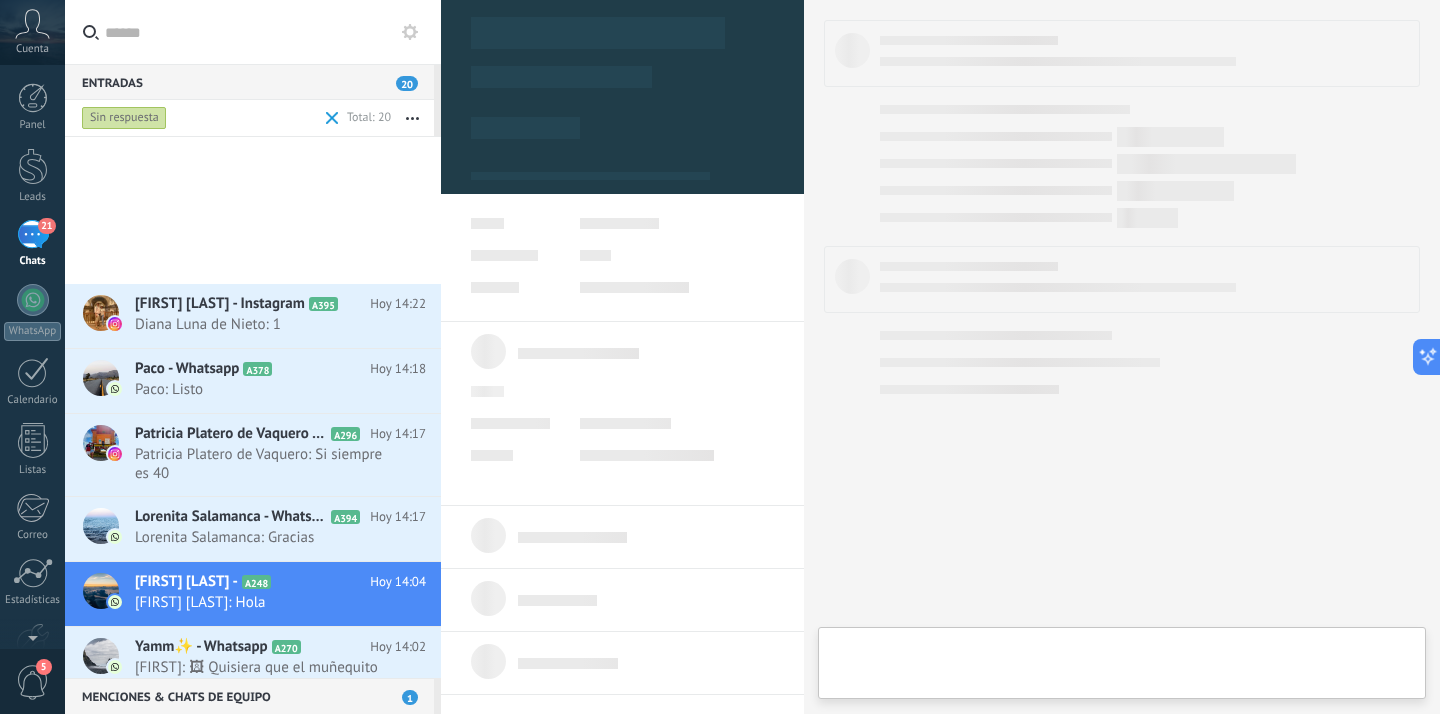 scroll, scrollTop: 0, scrollLeft: 0, axis: both 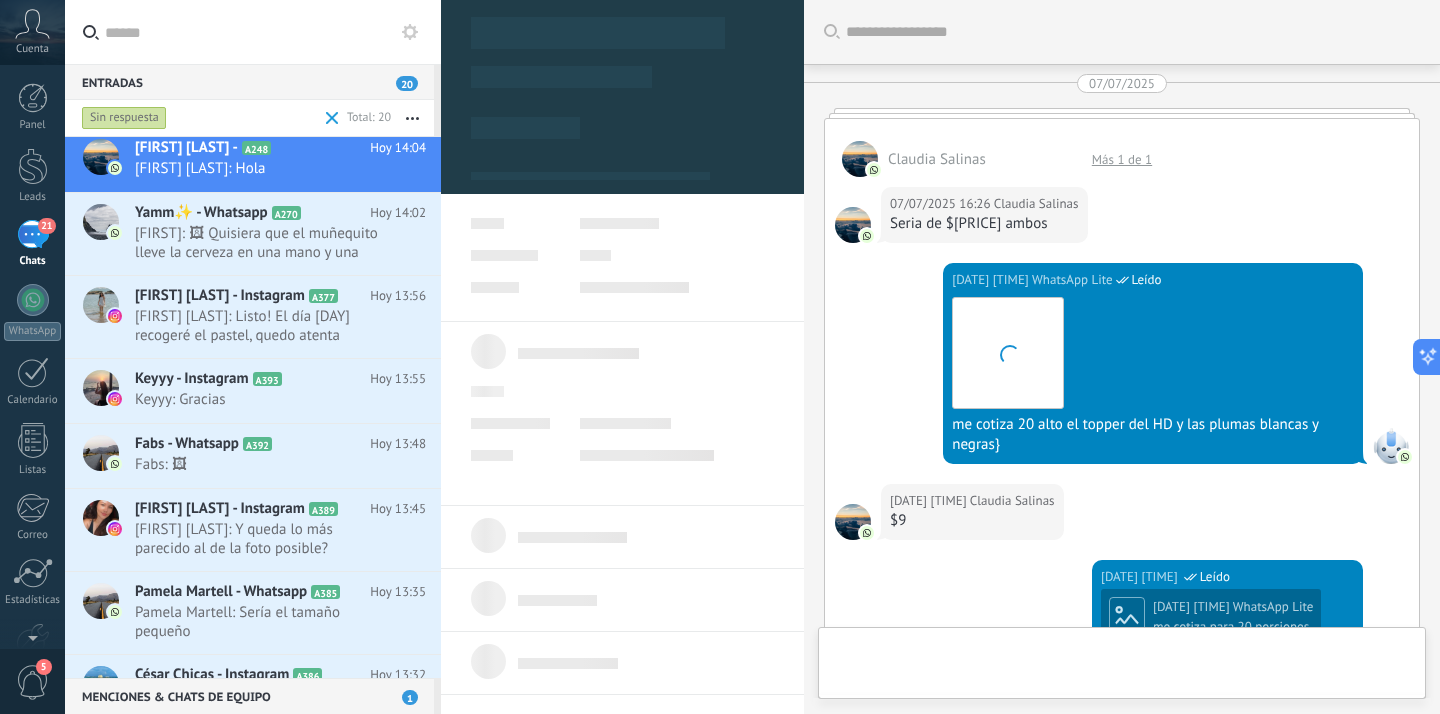 type on "**********" 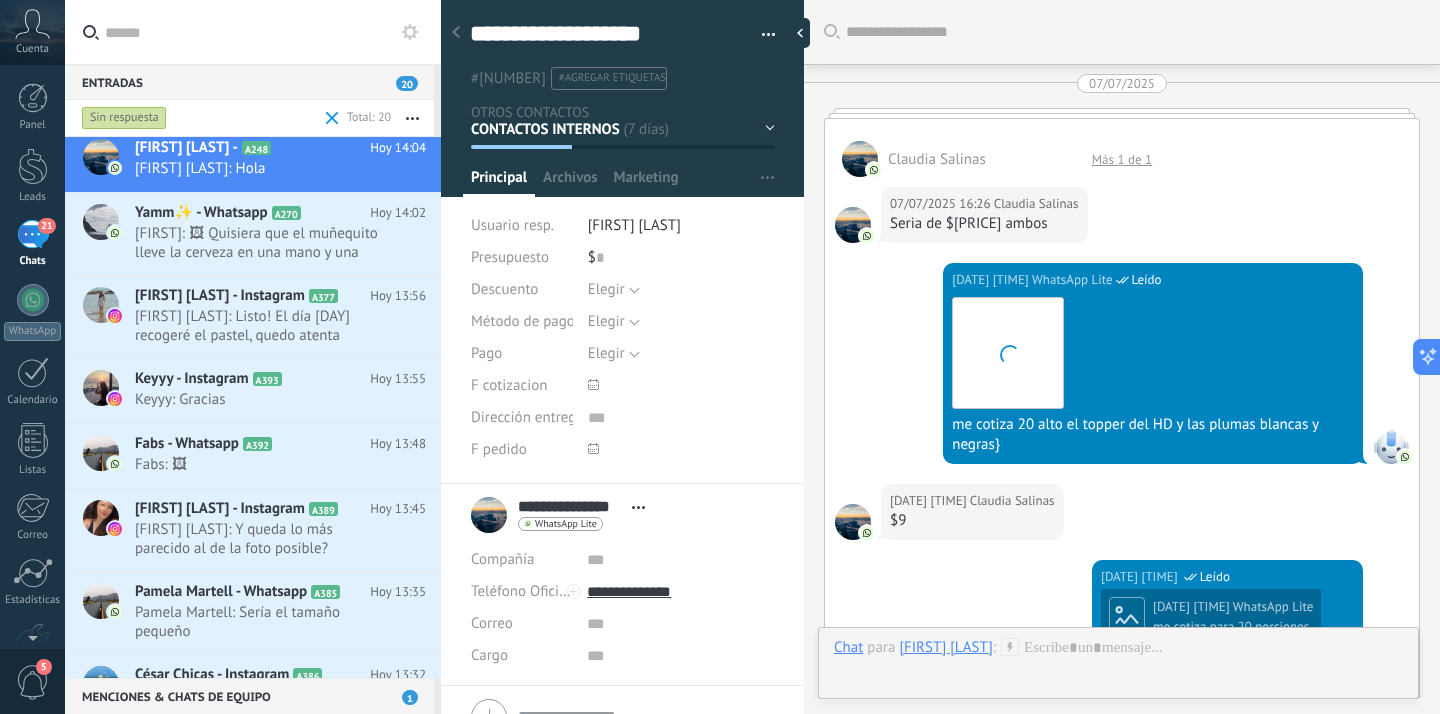 scroll, scrollTop: 4419, scrollLeft: 0, axis: vertical 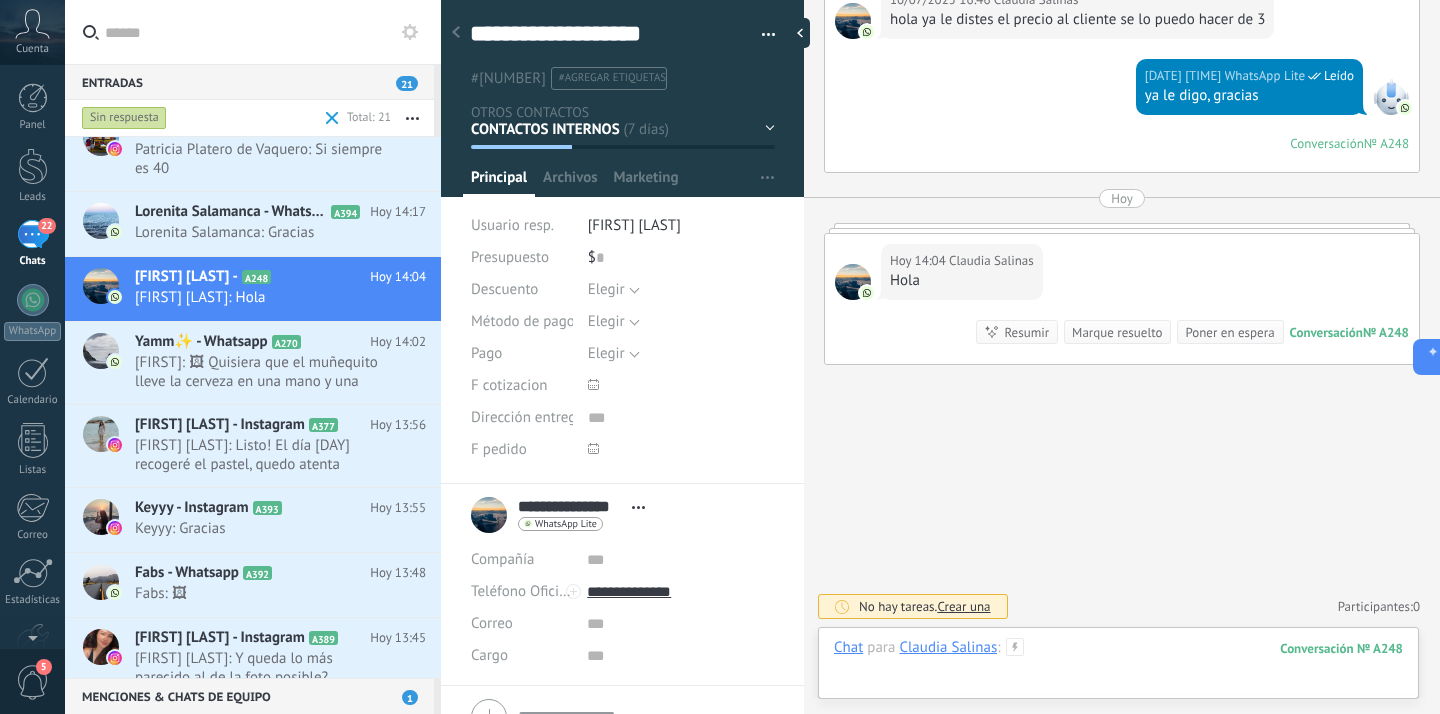 click at bounding box center (1118, 668) 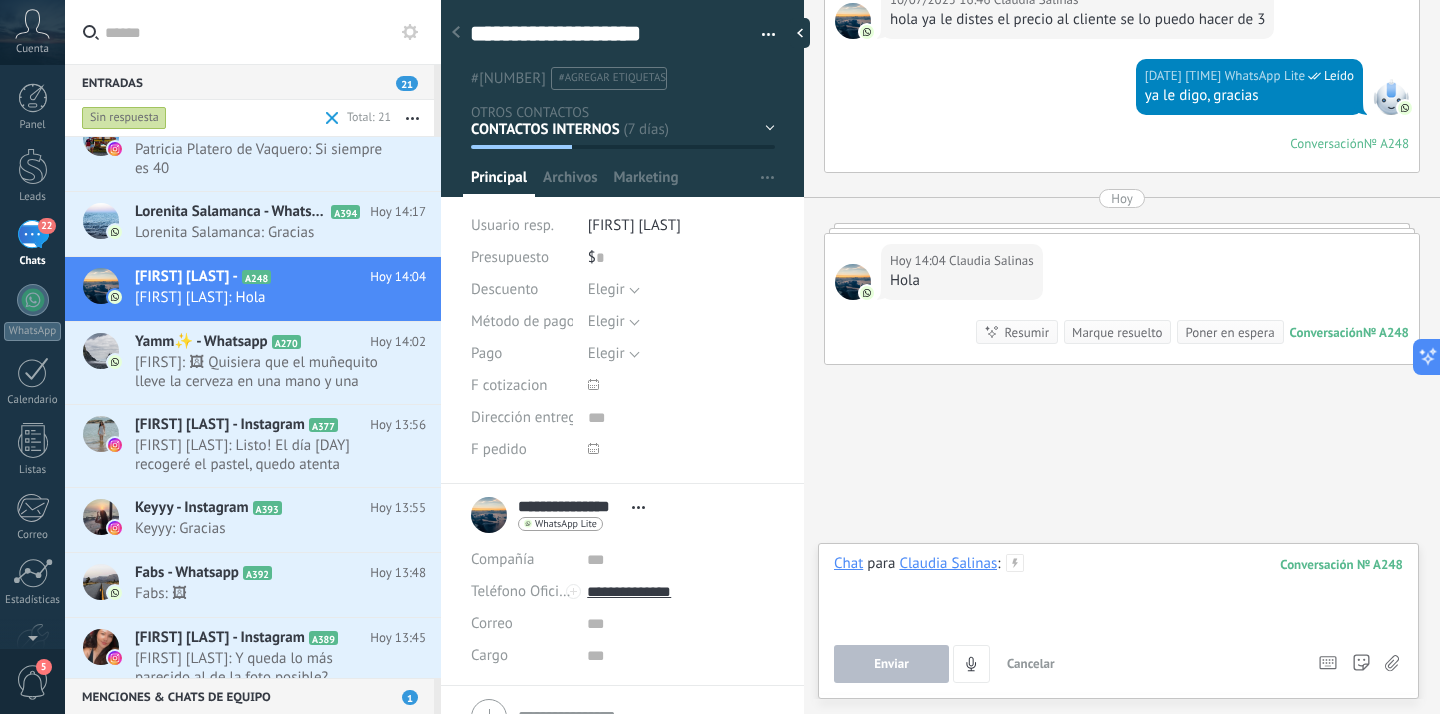 type 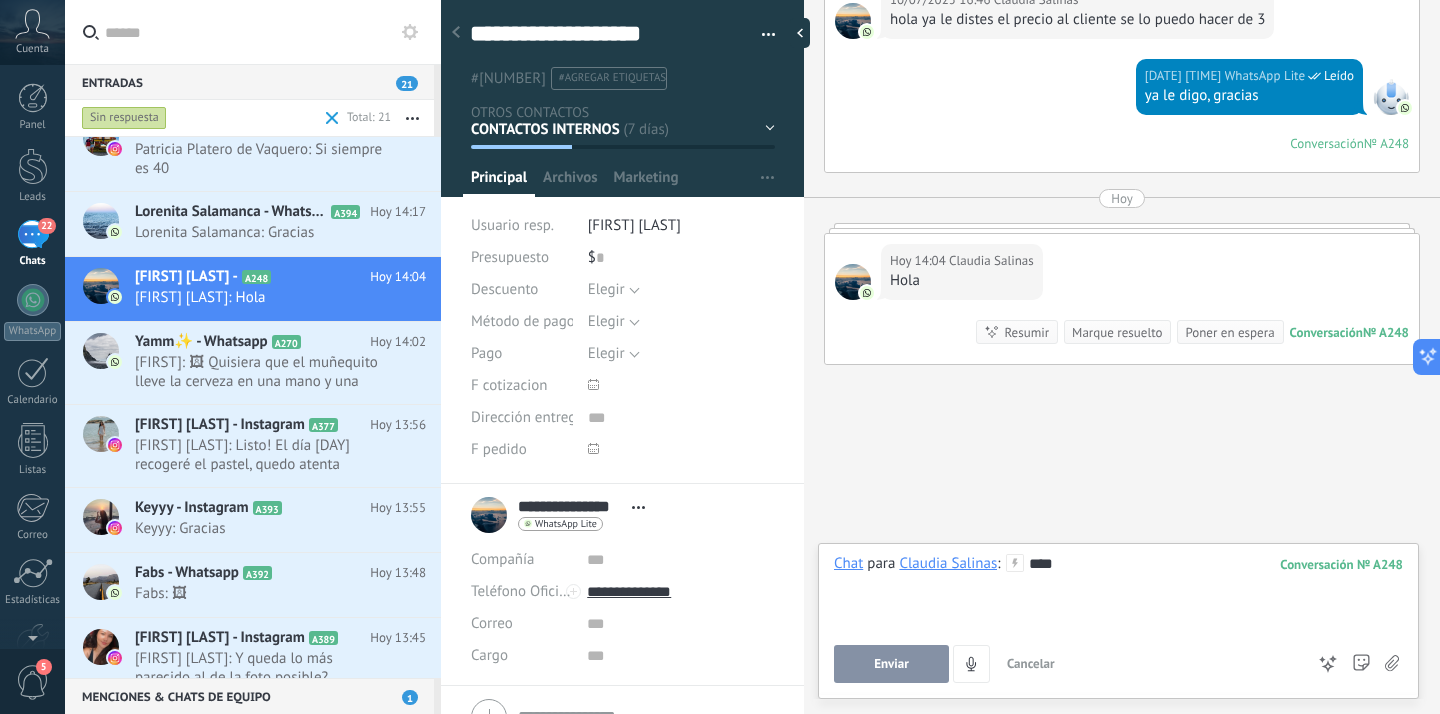 click on "Enviar" at bounding box center (891, 664) 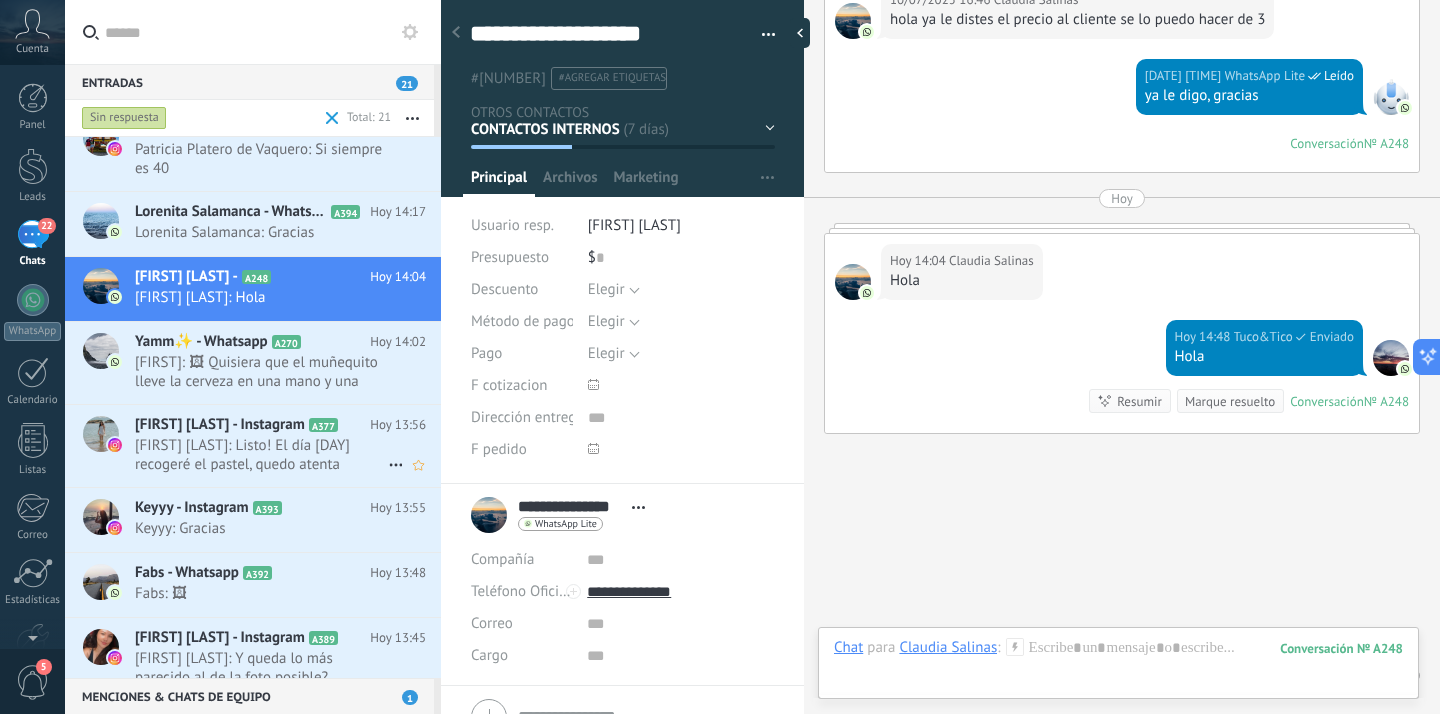 click on "[FIRST] [LAST]: Listo! El día [DAY] recogeré el pastel, quedo atenta" at bounding box center (261, 455) 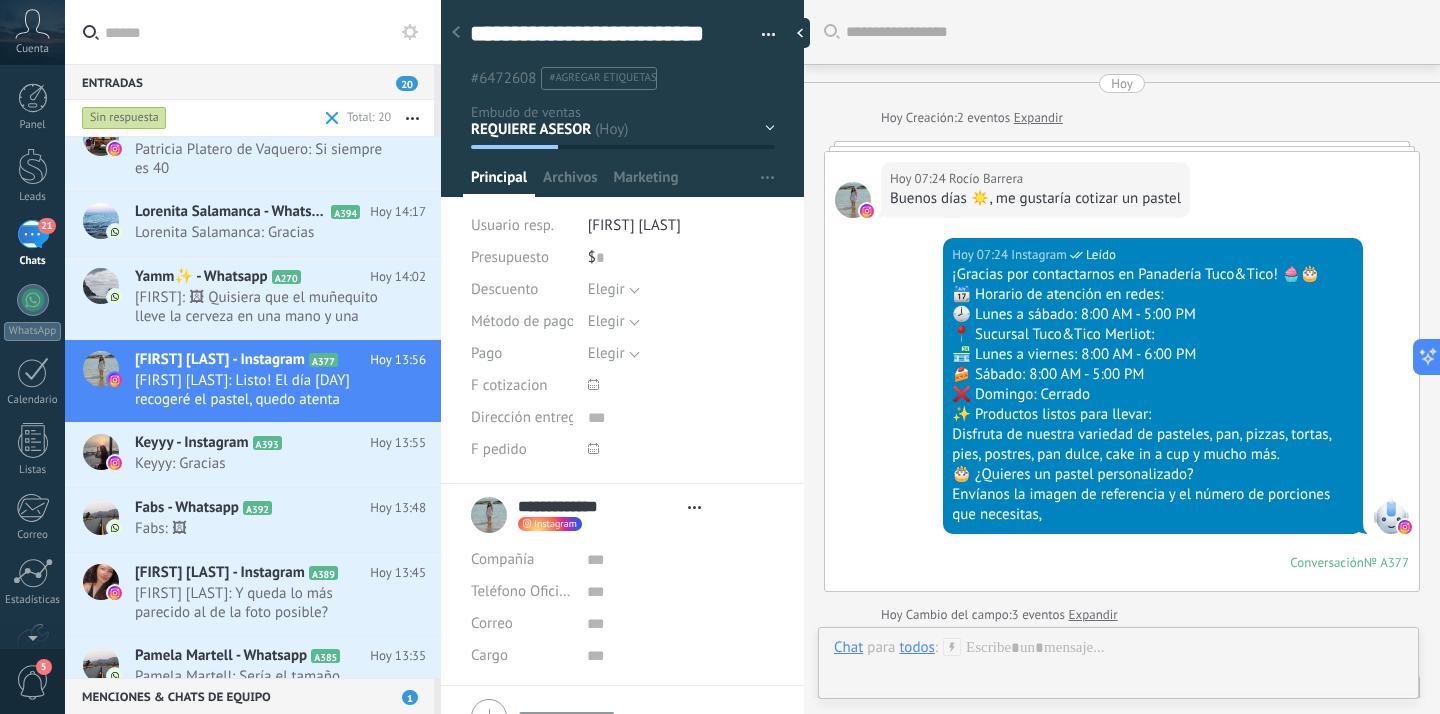 type on "**********" 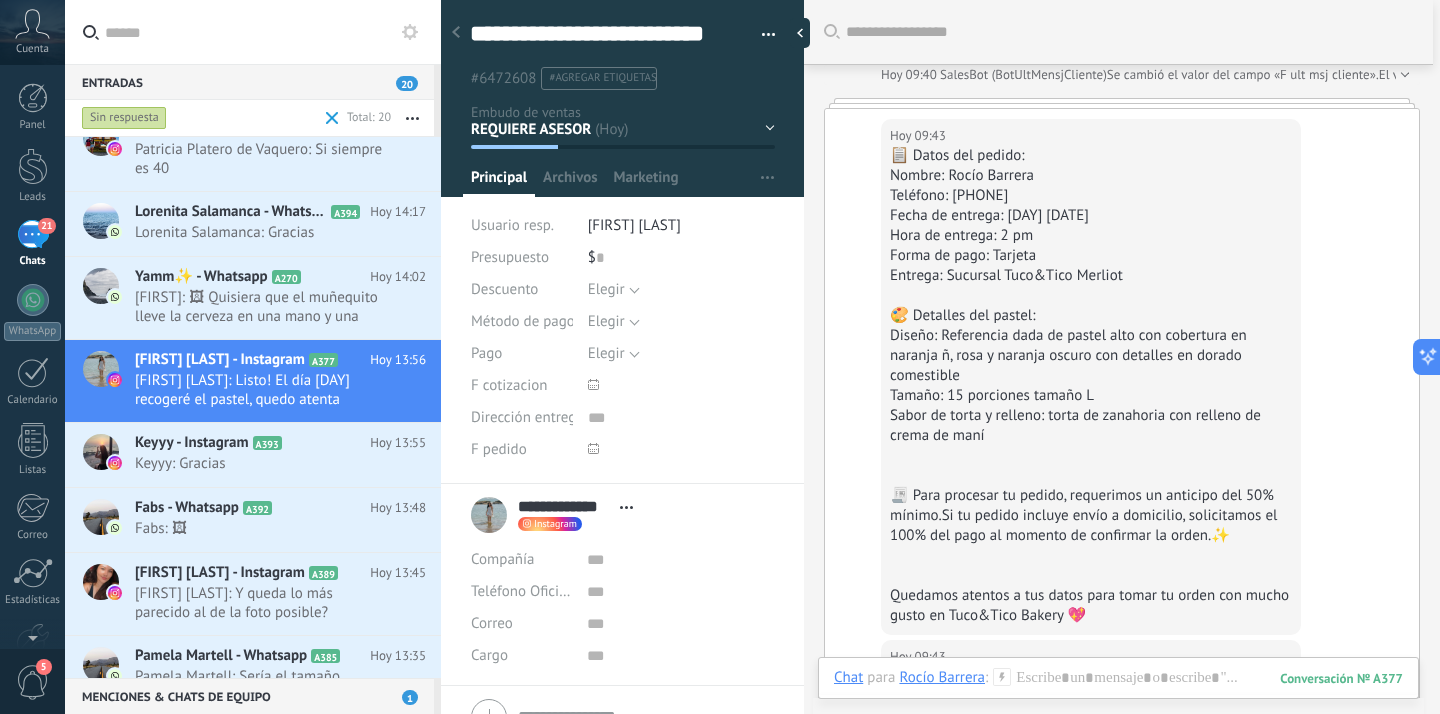 scroll, scrollTop: 3831, scrollLeft: 0, axis: vertical 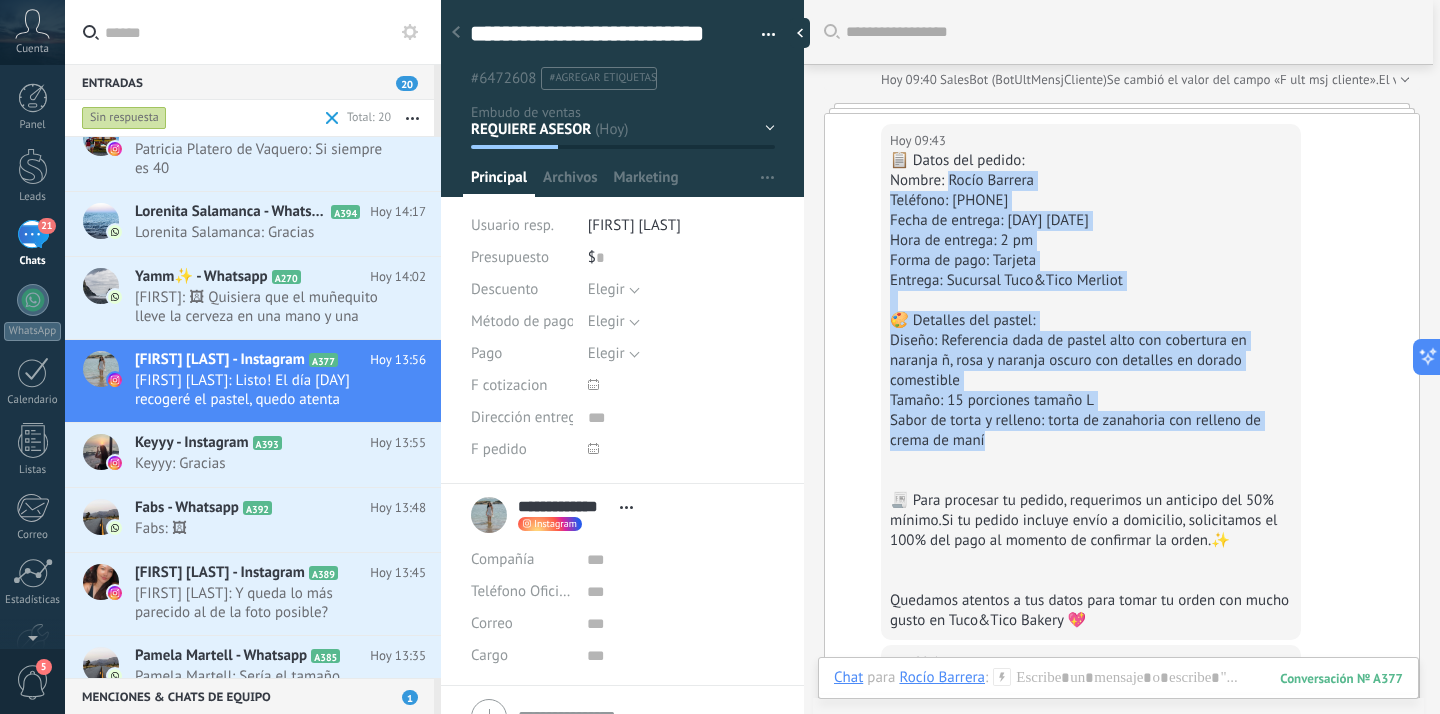 drag, startPoint x: 950, startPoint y: 203, endPoint x: 1132, endPoint y: 479, distance: 330.6055 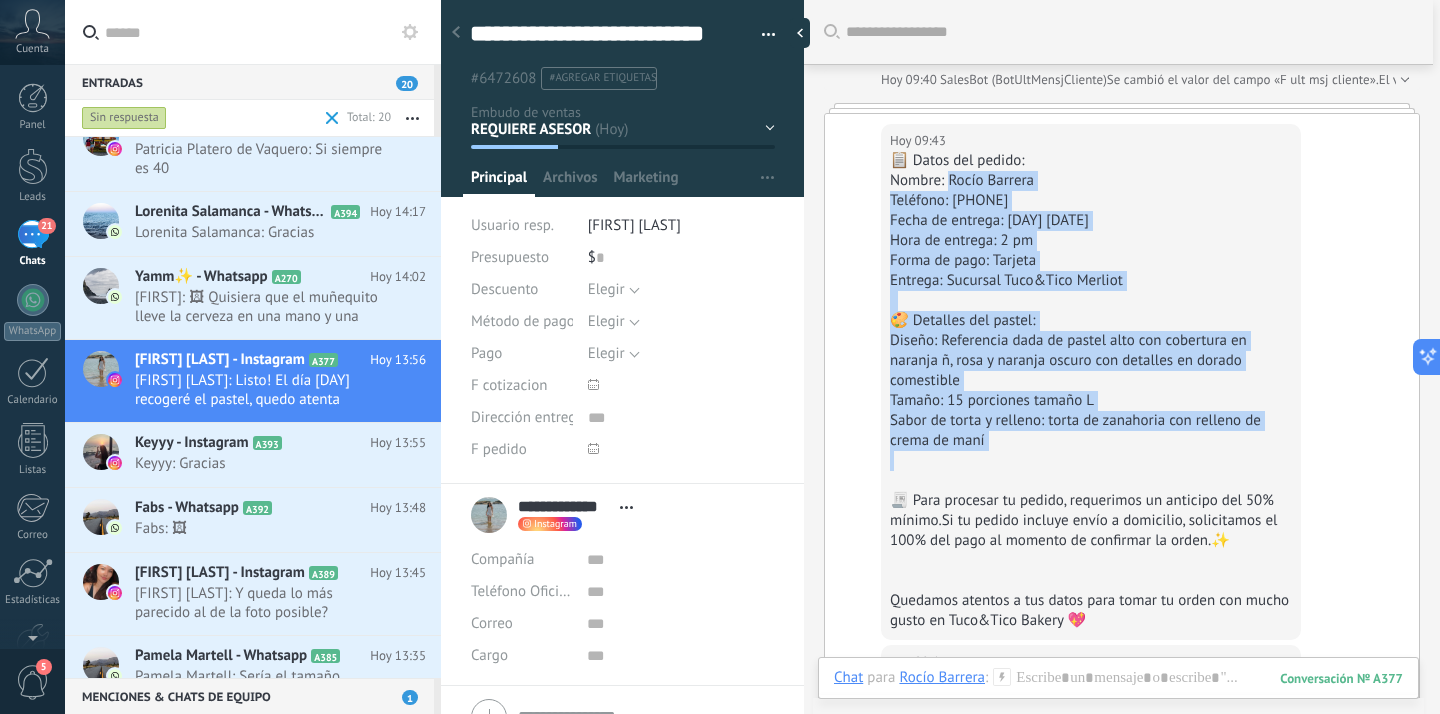 copy on "[FIRST] [LAST] Teléfono: [PHONE] Fecha de entrega: [DAY] [DATE] Hora de entrega: [TIME] Forma de pago: Tarjeta Entrega: Sucursal Tuco&Tico Merliot 🎨 Detalles del pastel: Diseño: Referencia dada de pastel alto con cobertura en naranja ñ, rosa y naranja oscuro con detalles en dorado comestible Tamaño: 15 porciones tamaño L Sabor de torta y relleno: torta de zanahoria con relleno de crema de maní" 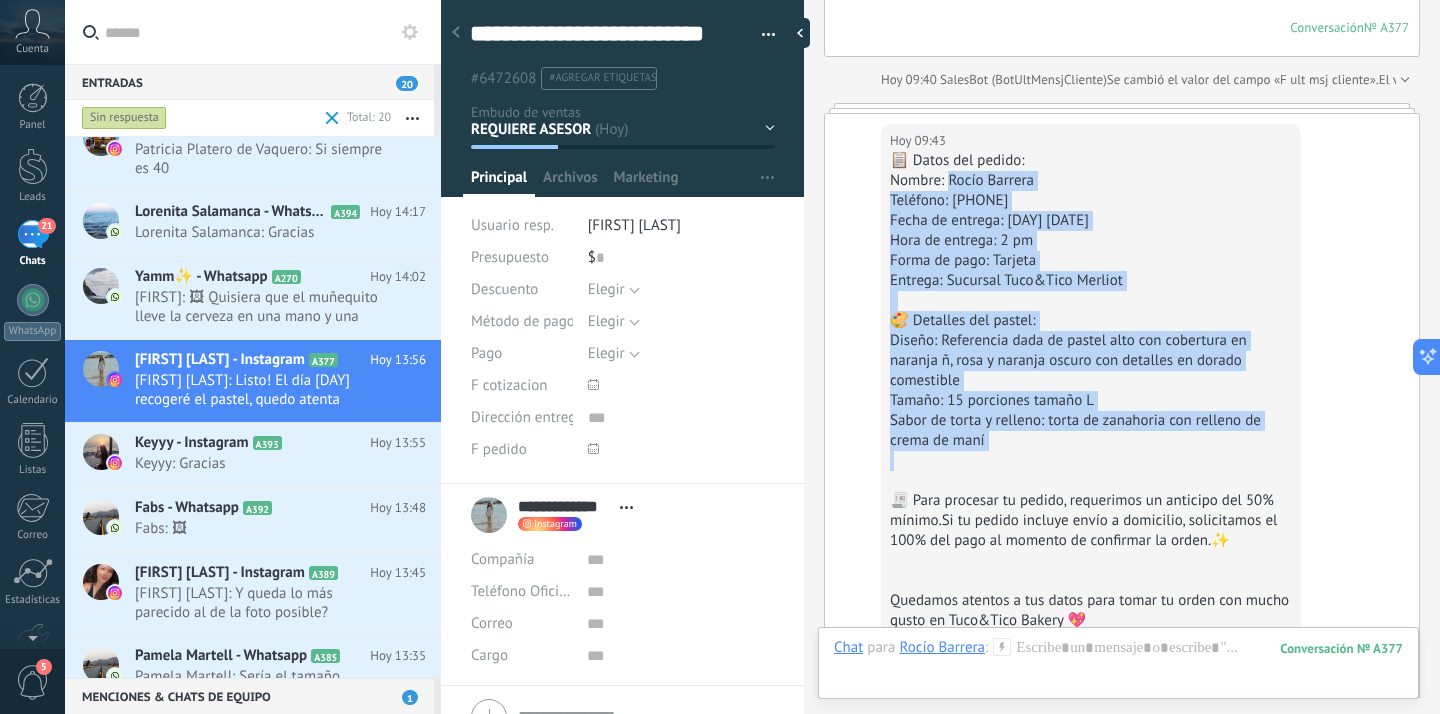scroll, scrollTop: 5755, scrollLeft: 0, axis: vertical 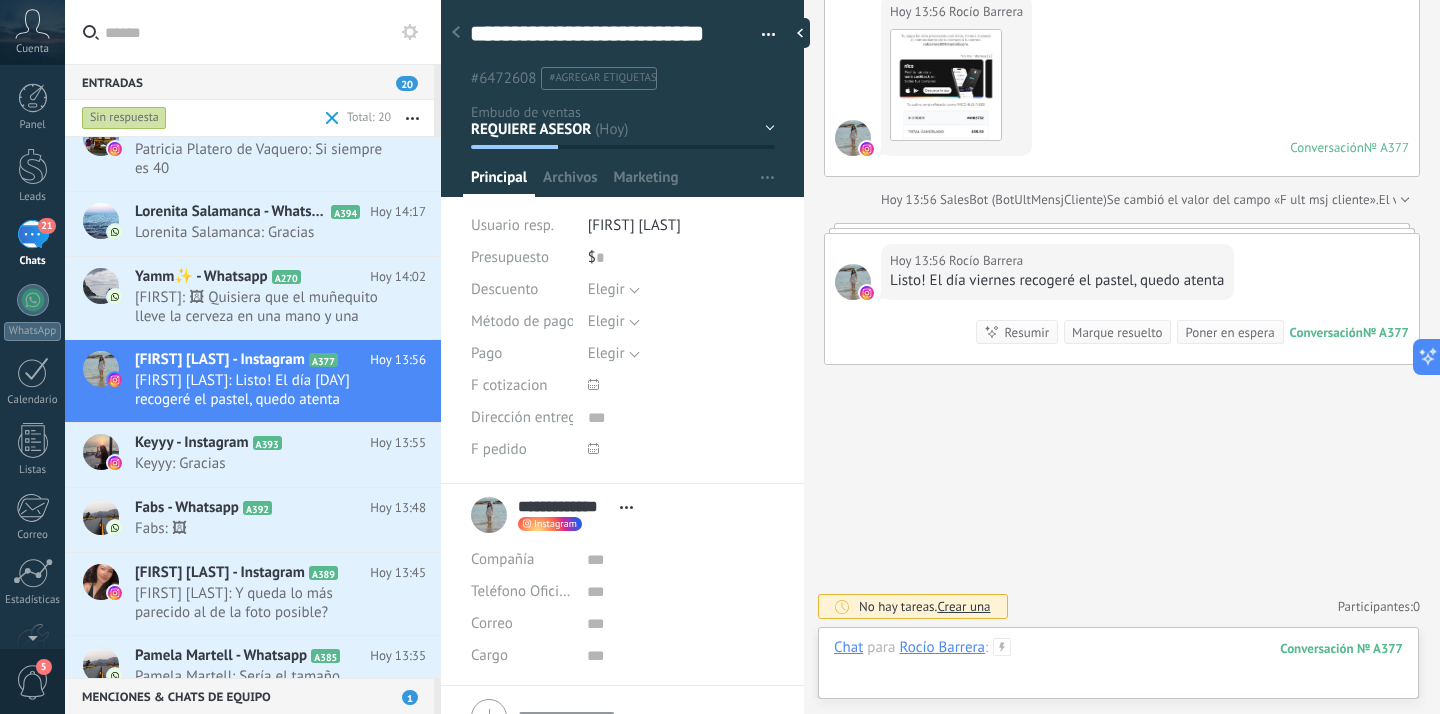 click at bounding box center (1118, 668) 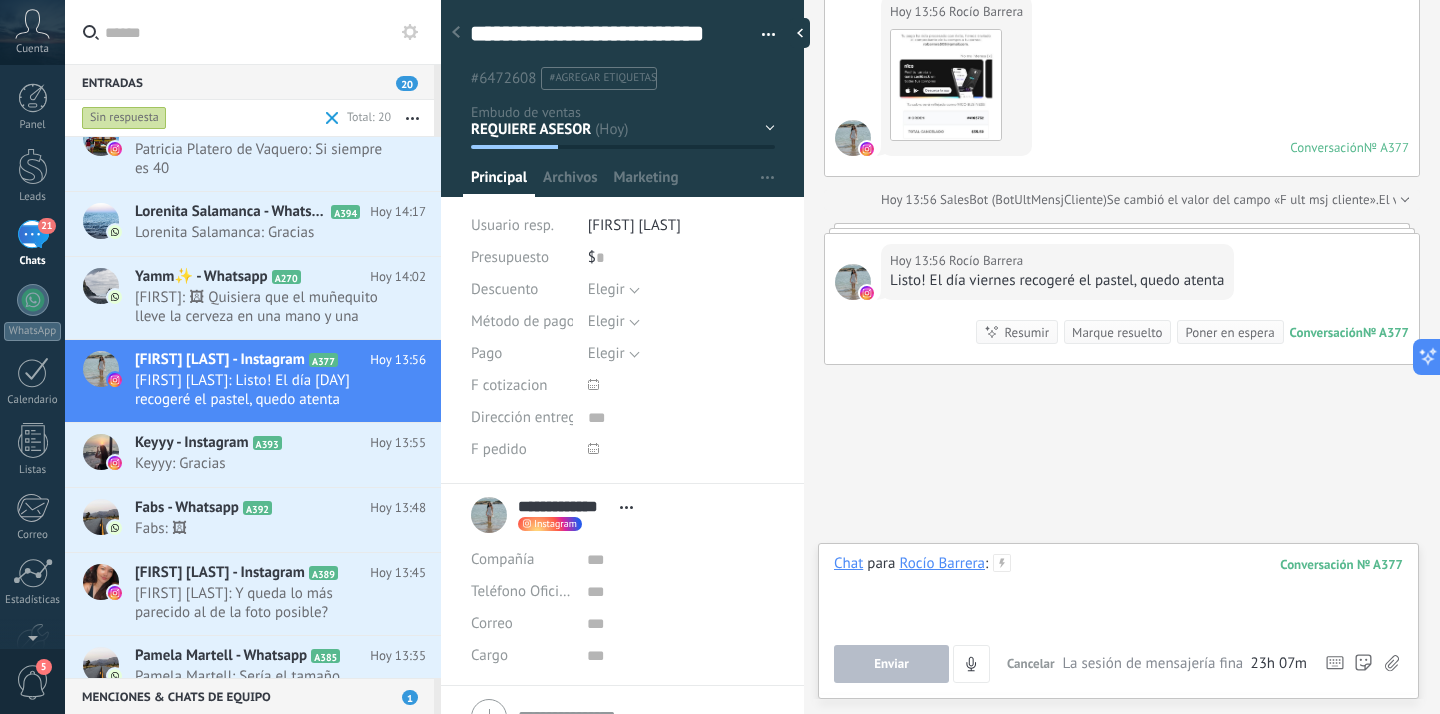 type 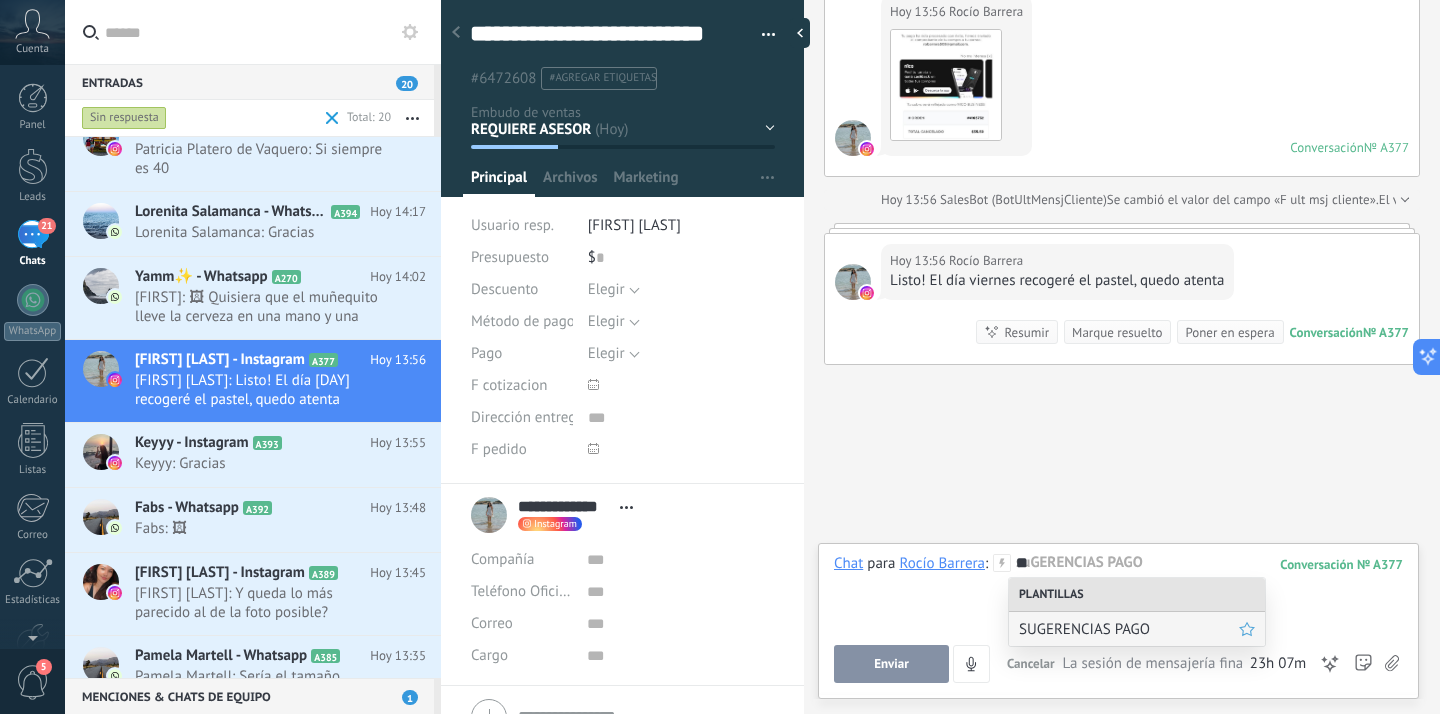 click on "SUGERENCIAS PAGO" at bounding box center (1129, 629) 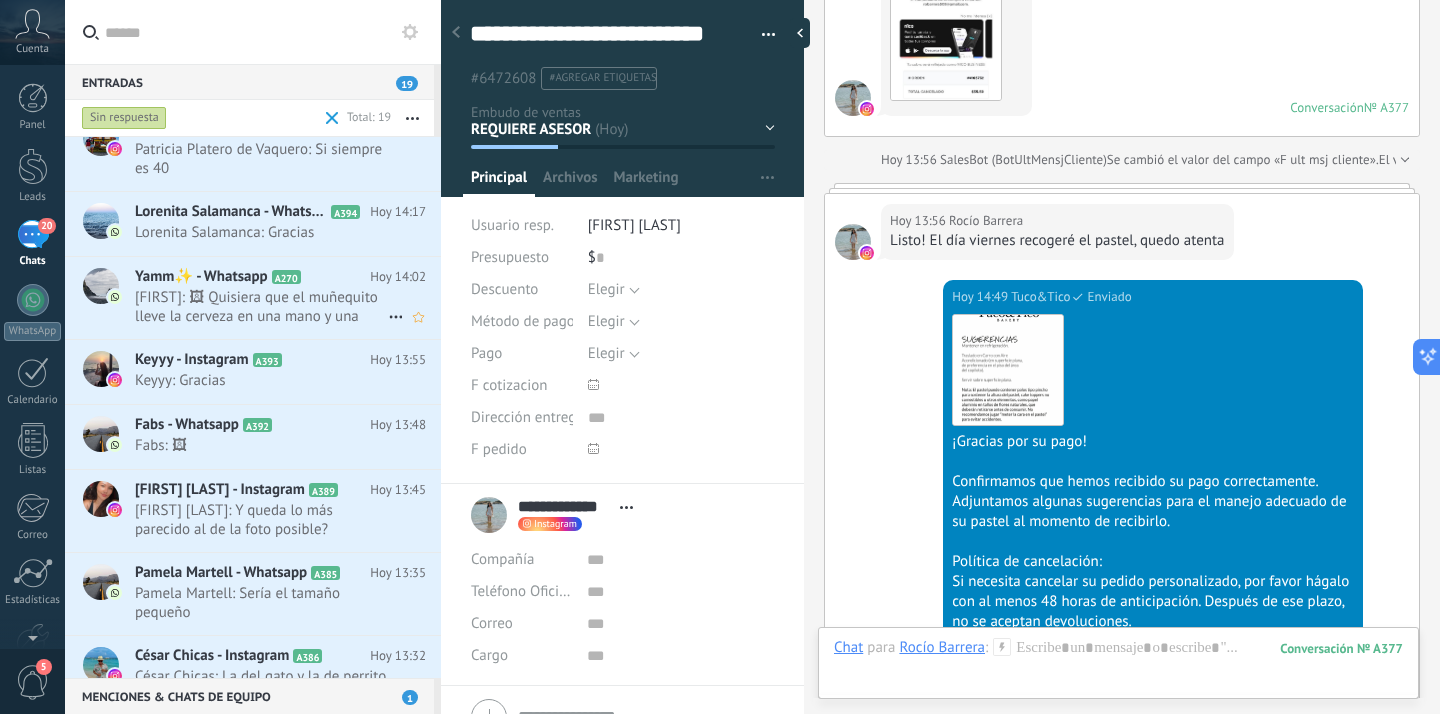 scroll, scrollTop: 6249, scrollLeft: 0, axis: vertical 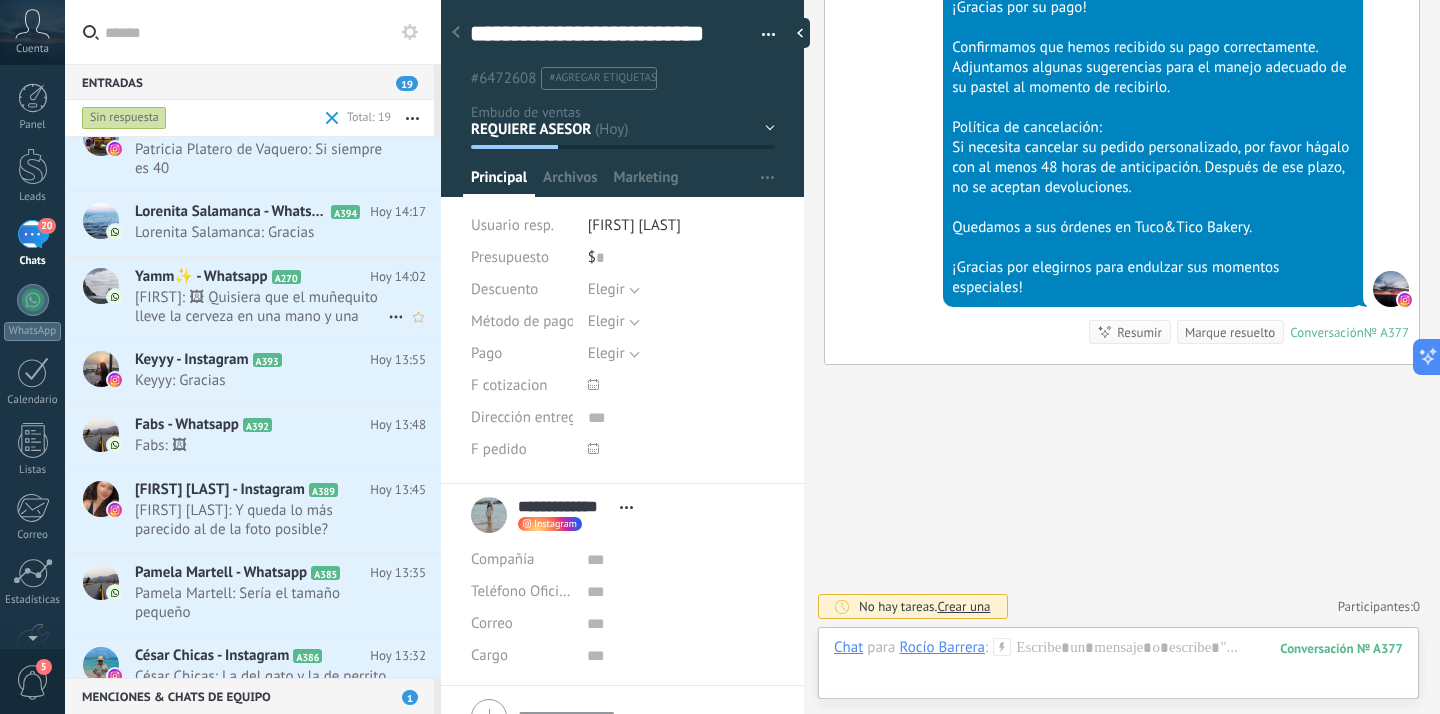 click on "[FIRST]: 🖼 Quisiera que el muñequito lleve la cerveza en una mano y una pesa en la otra" at bounding box center (261, 307) 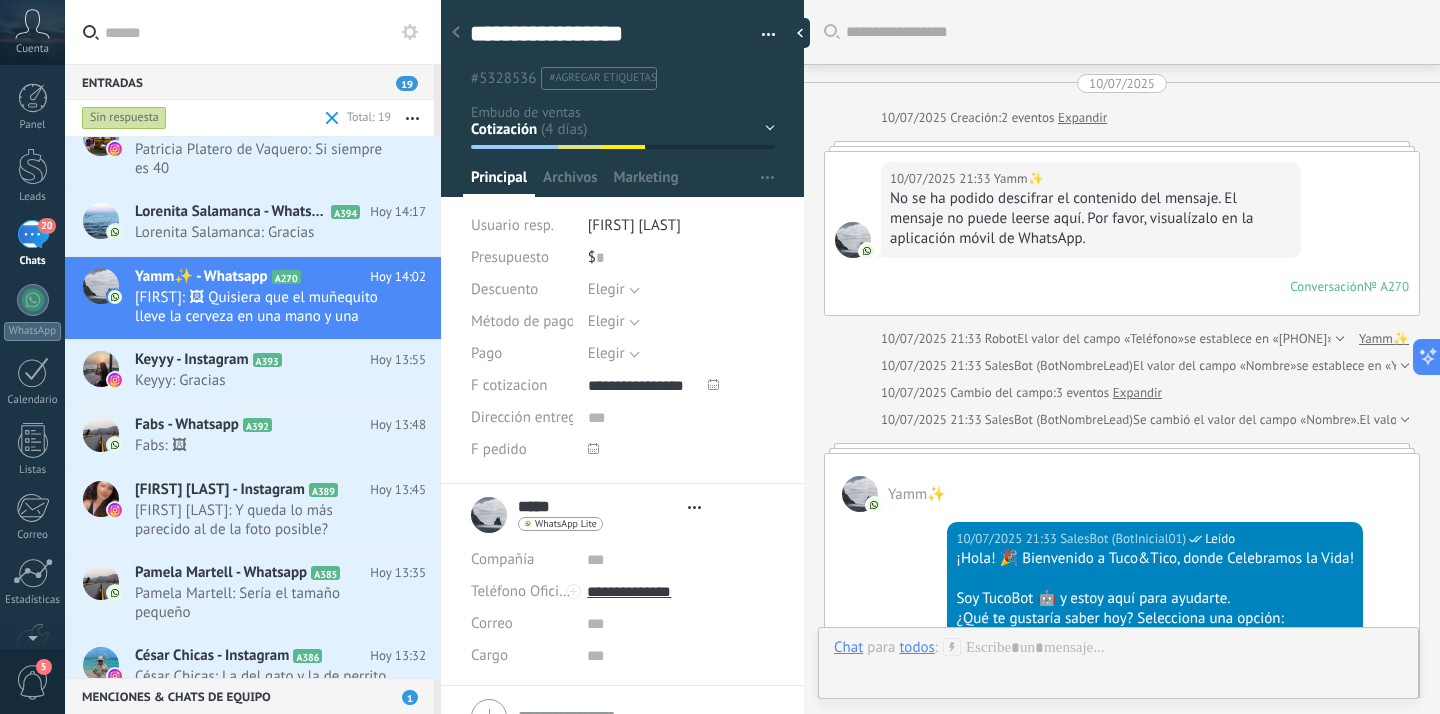 type on "**********" 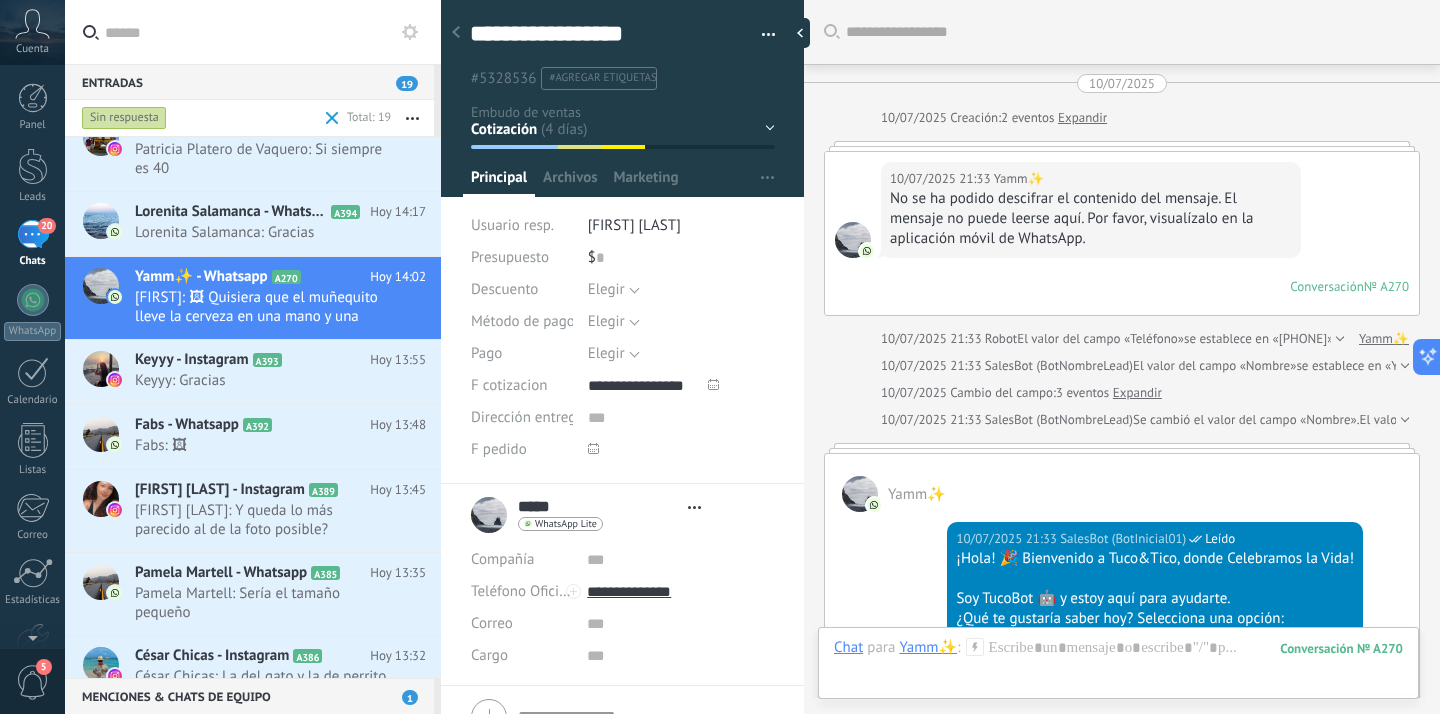 scroll, scrollTop: 30, scrollLeft: 0, axis: vertical 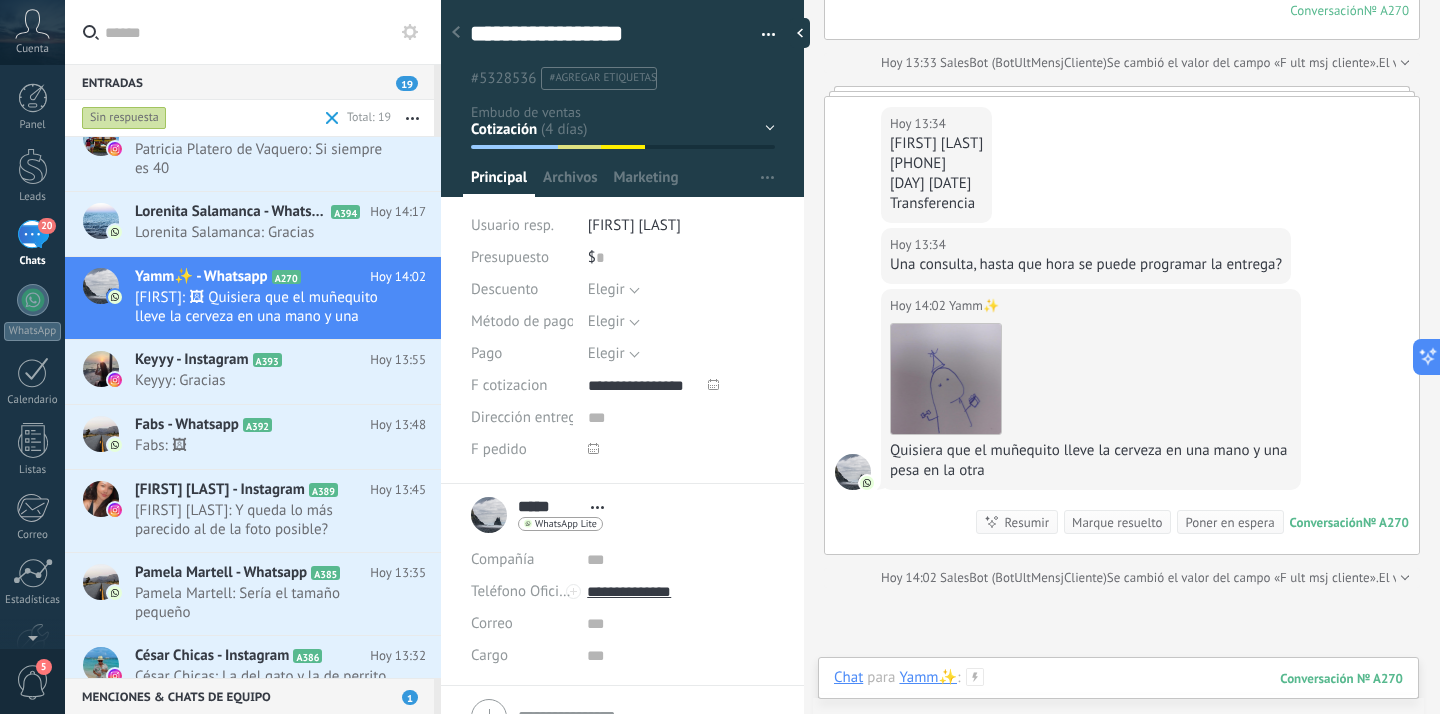 click at bounding box center [1118, 698] 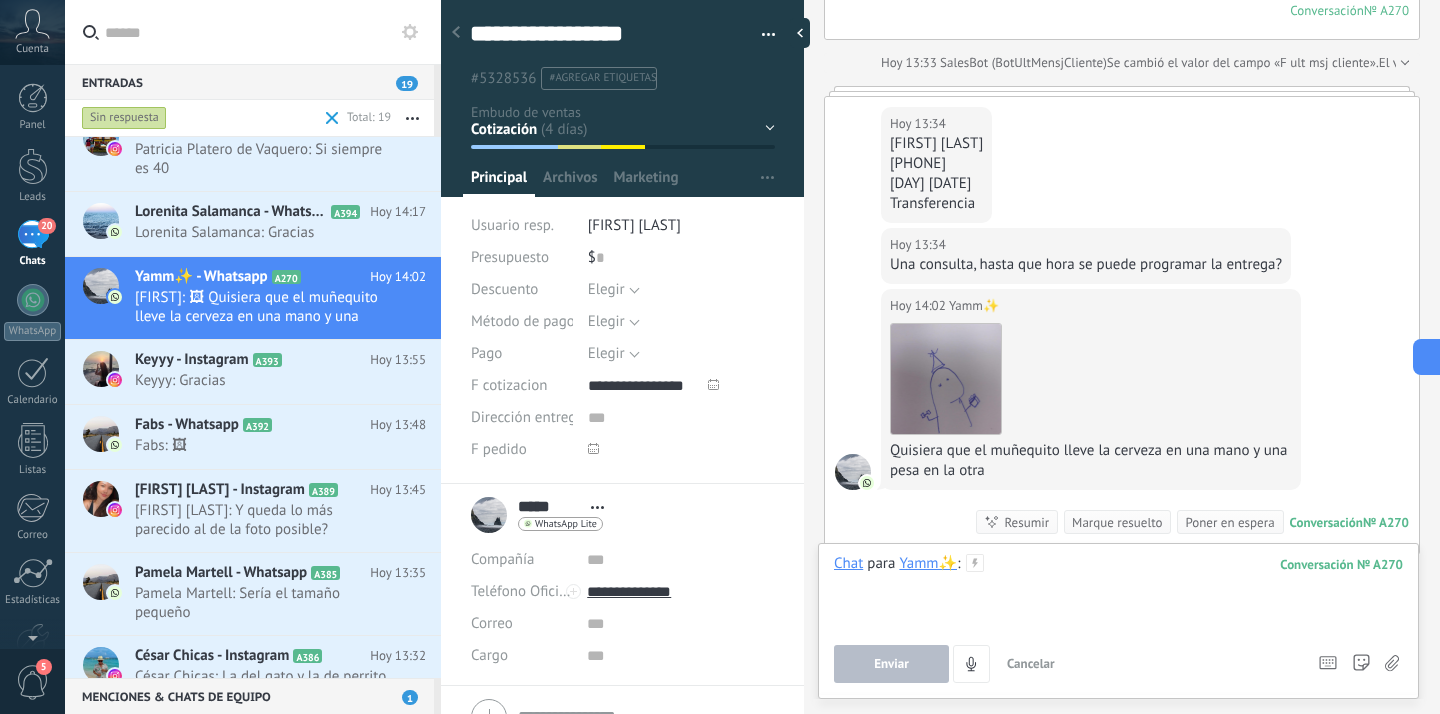 type 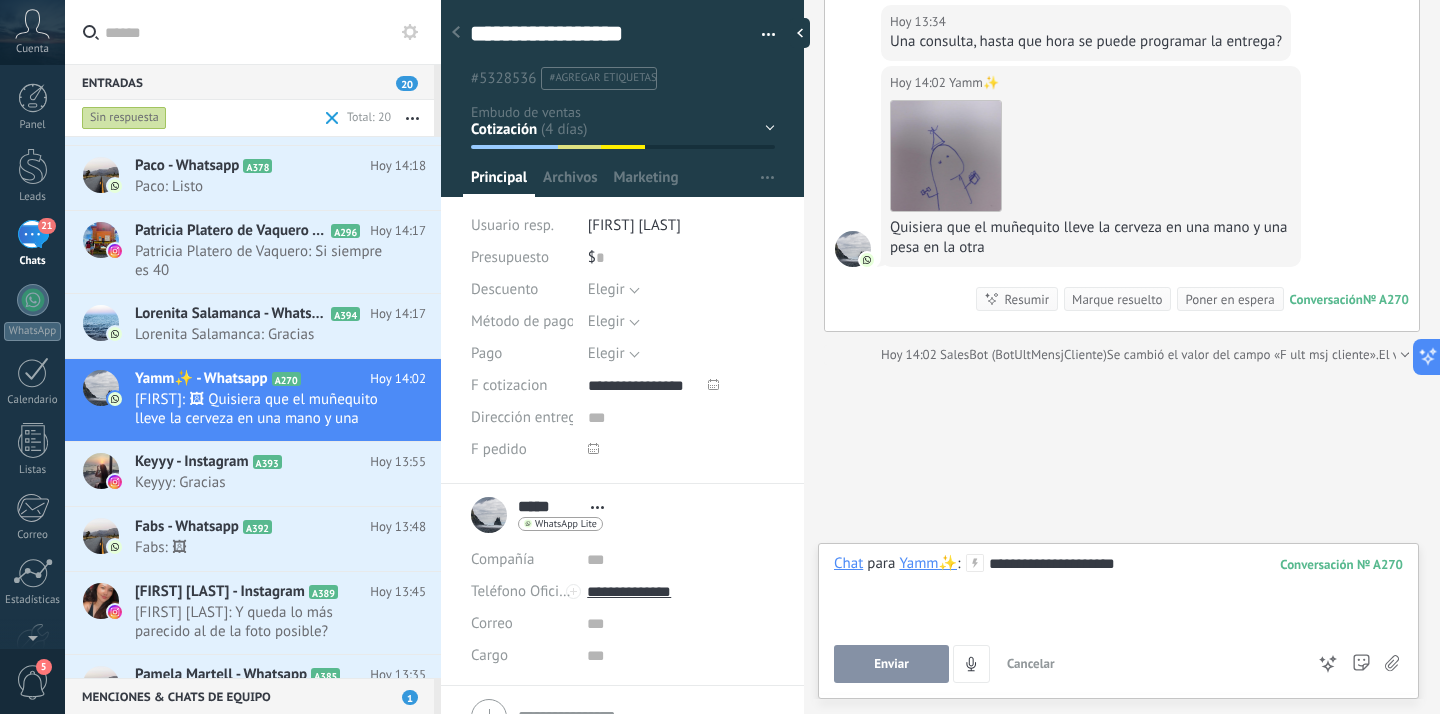 scroll, scrollTop: 5150, scrollLeft: 0, axis: vertical 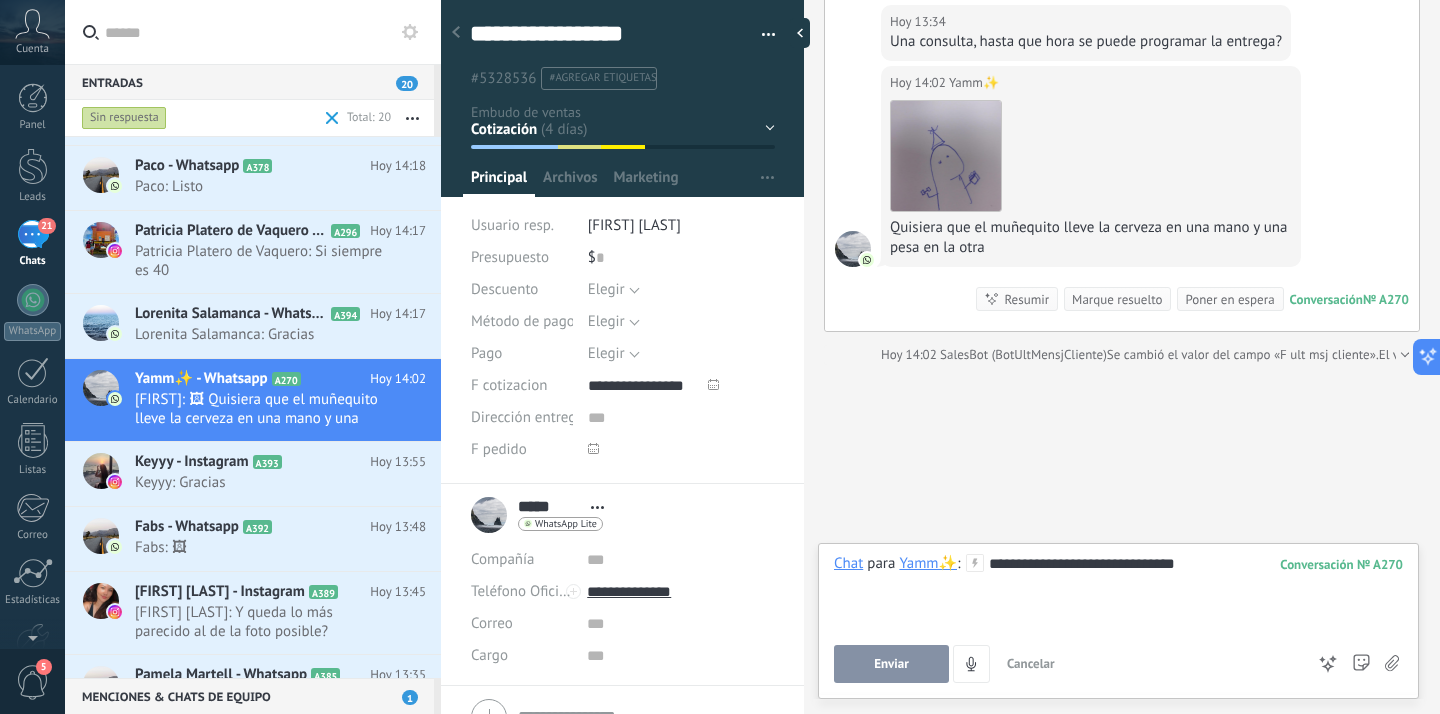 click on "Enviar" at bounding box center (891, 664) 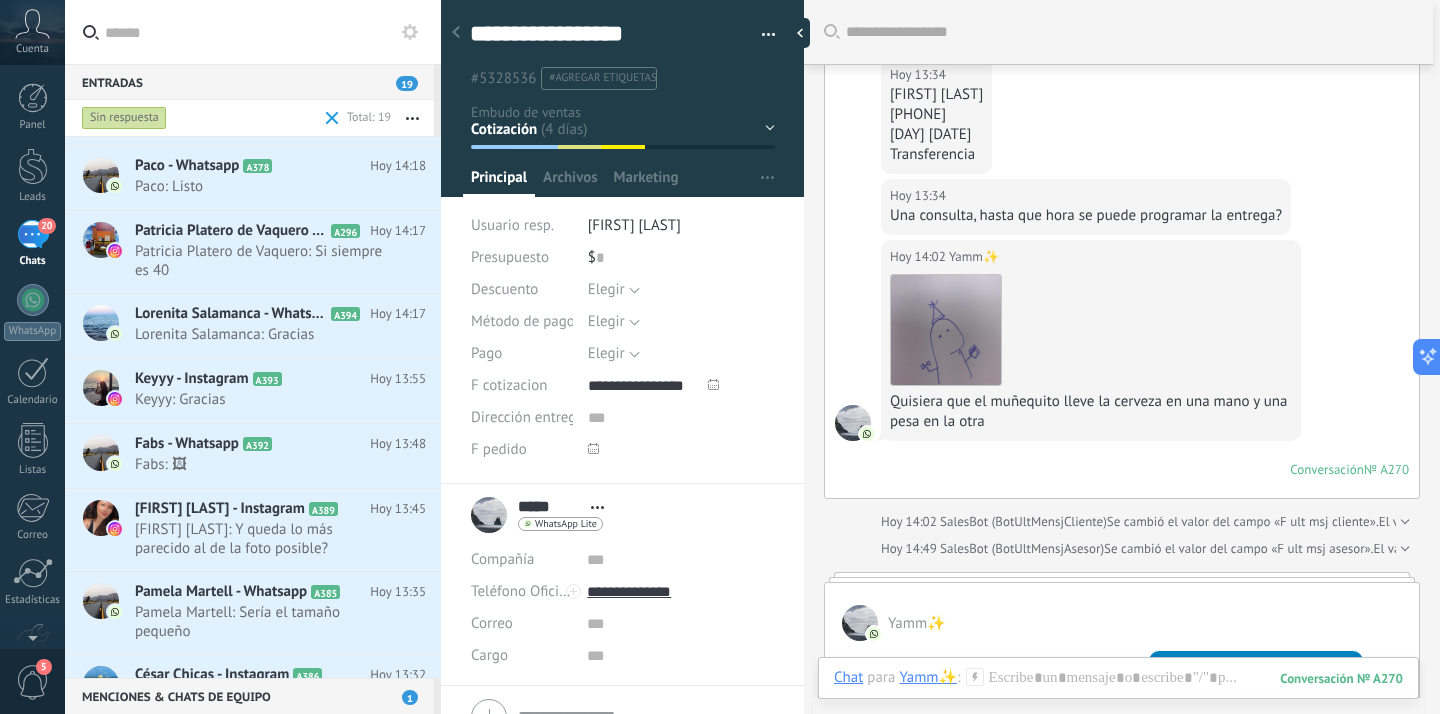scroll, scrollTop: 3954, scrollLeft: 0, axis: vertical 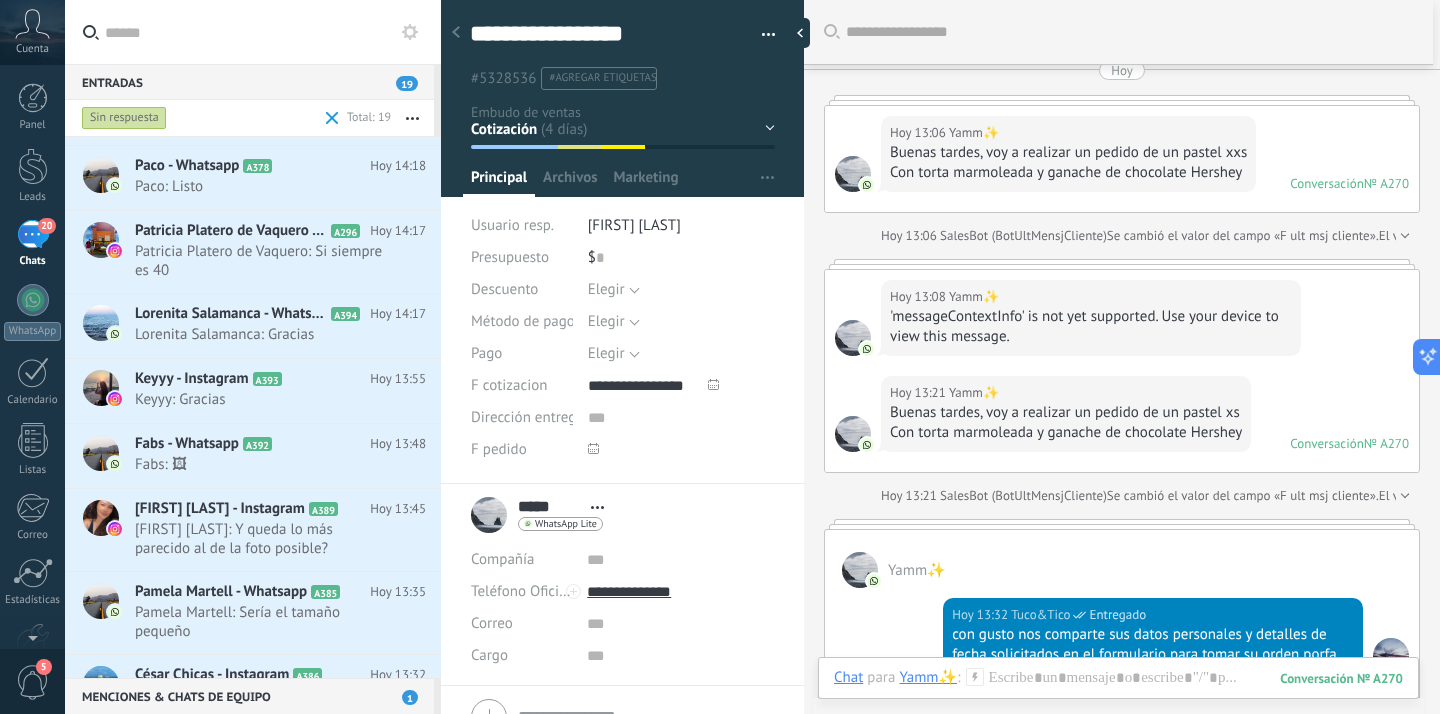drag, startPoint x: 1222, startPoint y: 431, endPoint x: 1250, endPoint y: 468, distance: 46.400433 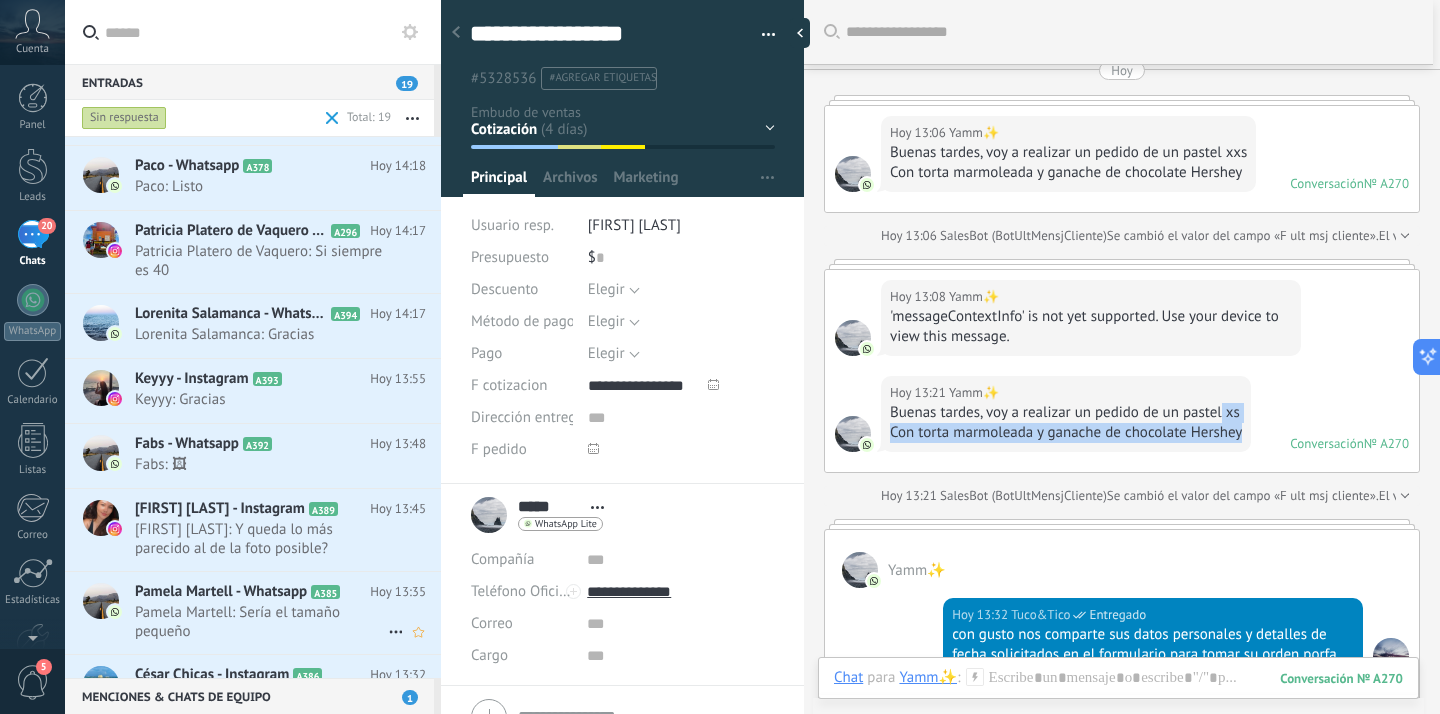 copy on "xs Con torta marmoleada y ganache de chocolate Hershey" 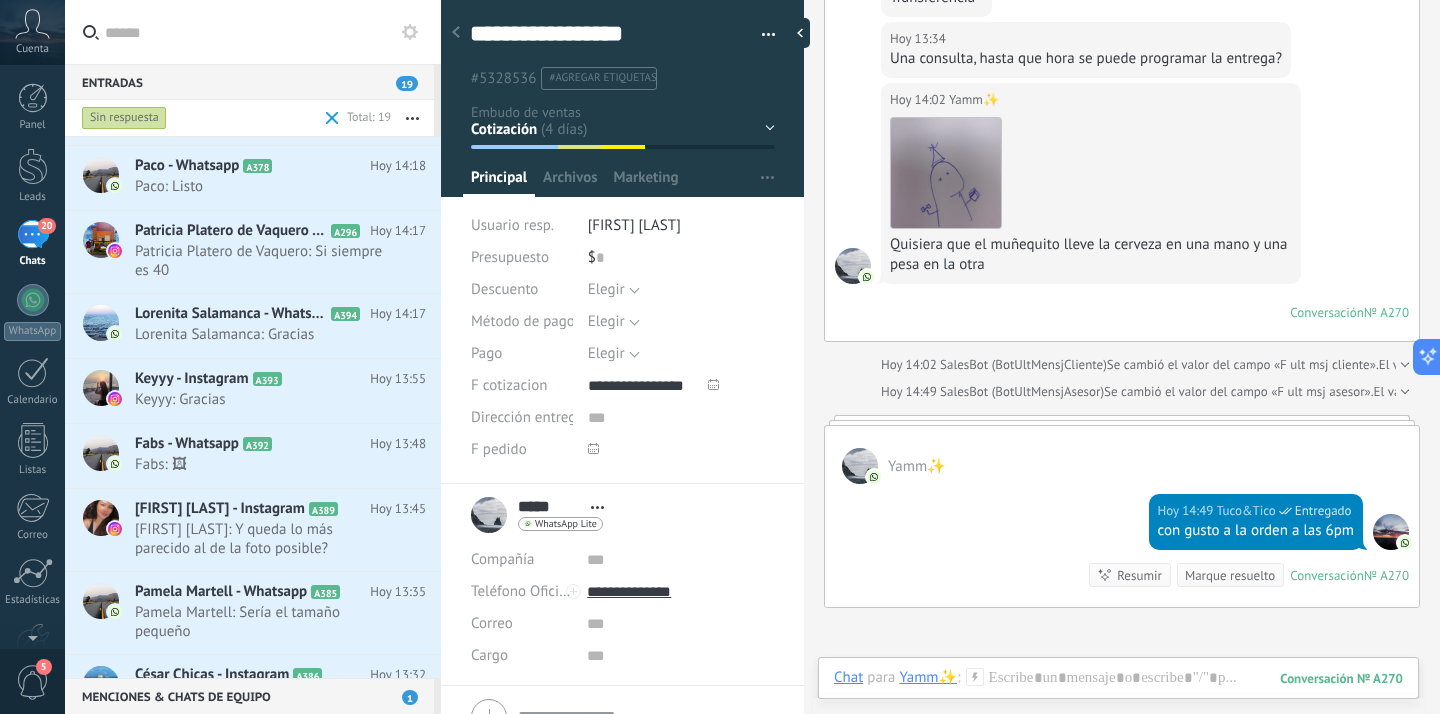 scroll, scrollTop: 4954, scrollLeft: 0, axis: vertical 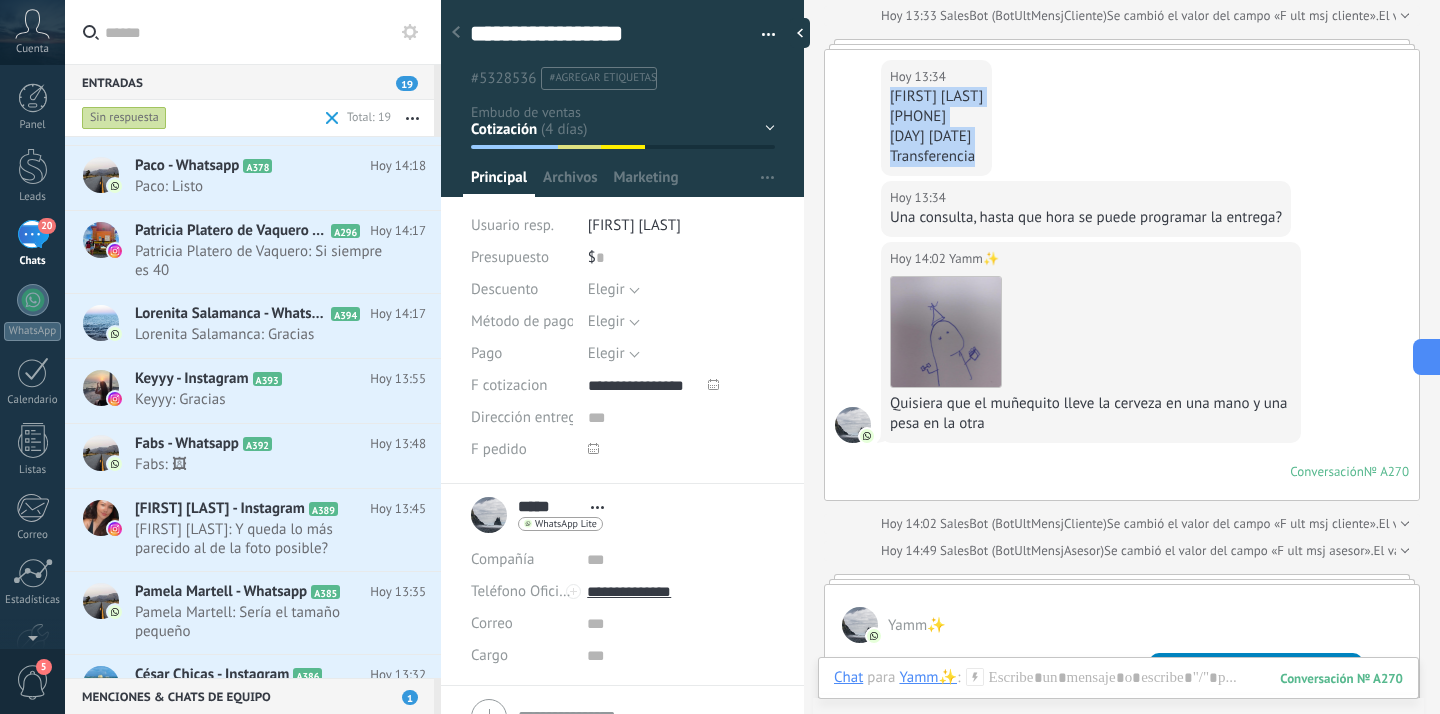 drag, startPoint x: 891, startPoint y: 116, endPoint x: 987, endPoint y: 172, distance: 111.13955 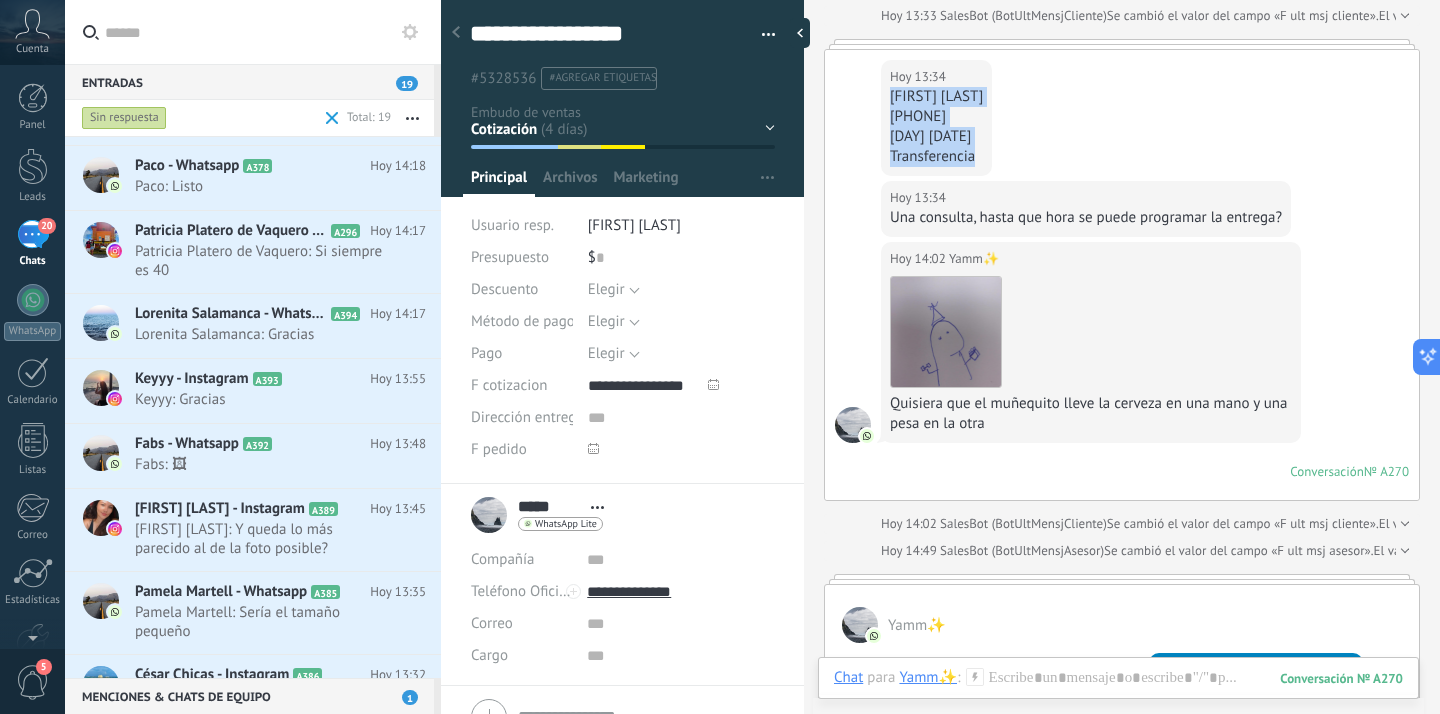 copy on "[FIRST] [LAST] [PHONE] [DAY] [DATE] Transferencia" 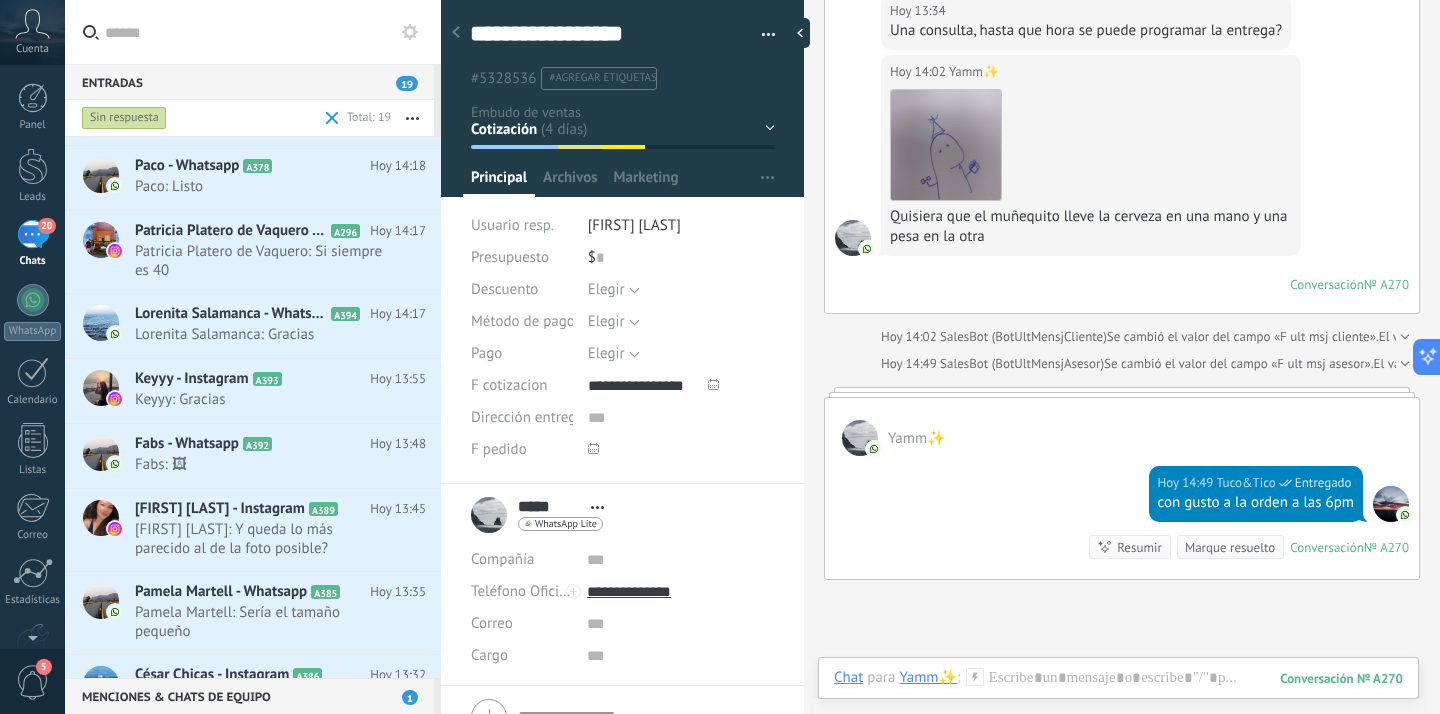 scroll, scrollTop: 5282, scrollLeft: 0, axis: vertical 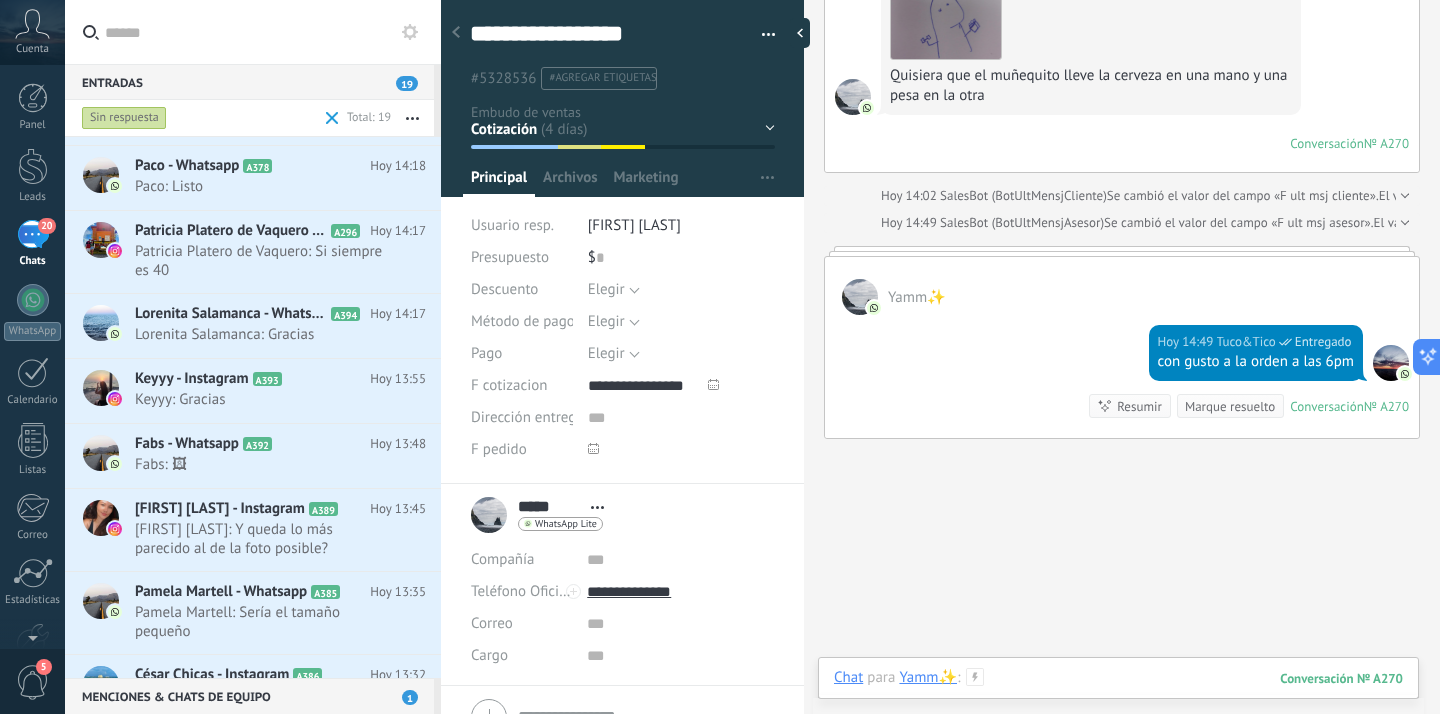 click at bounding box center (1118, 698) 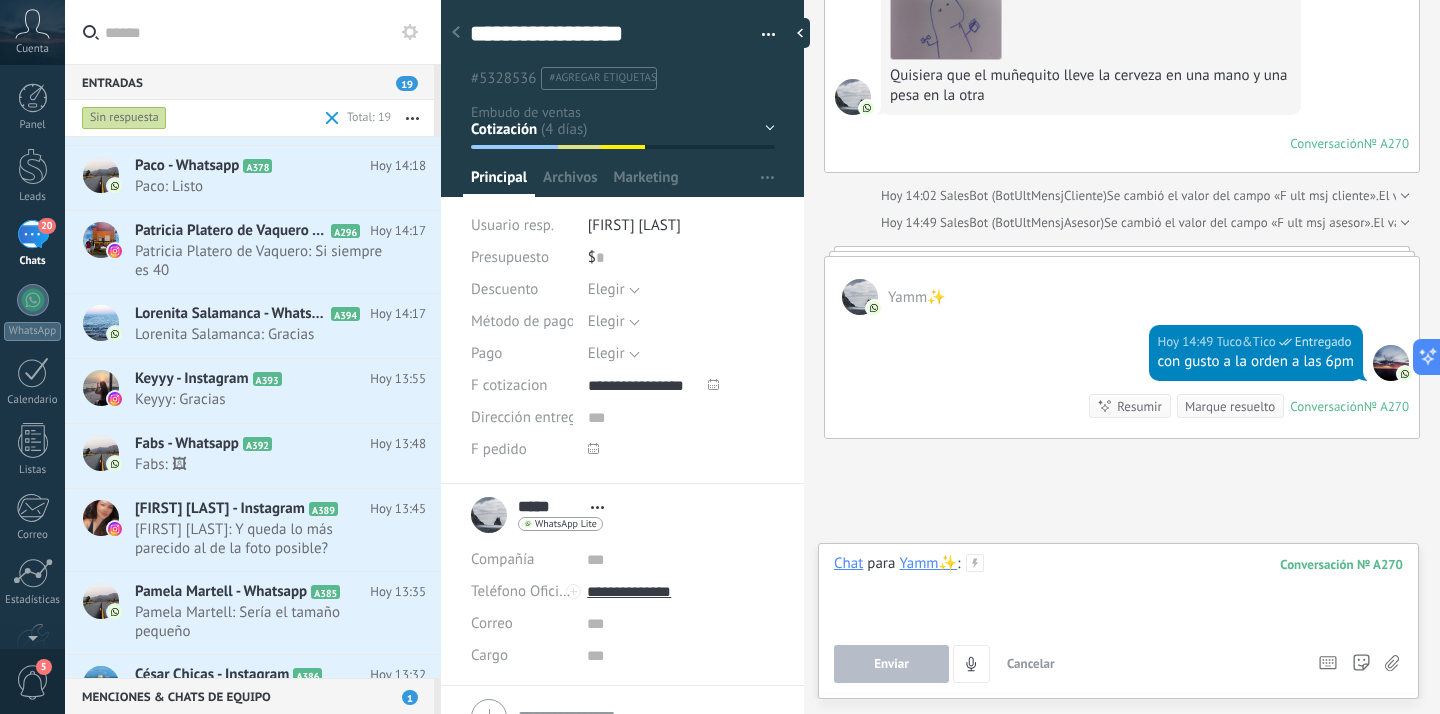 type 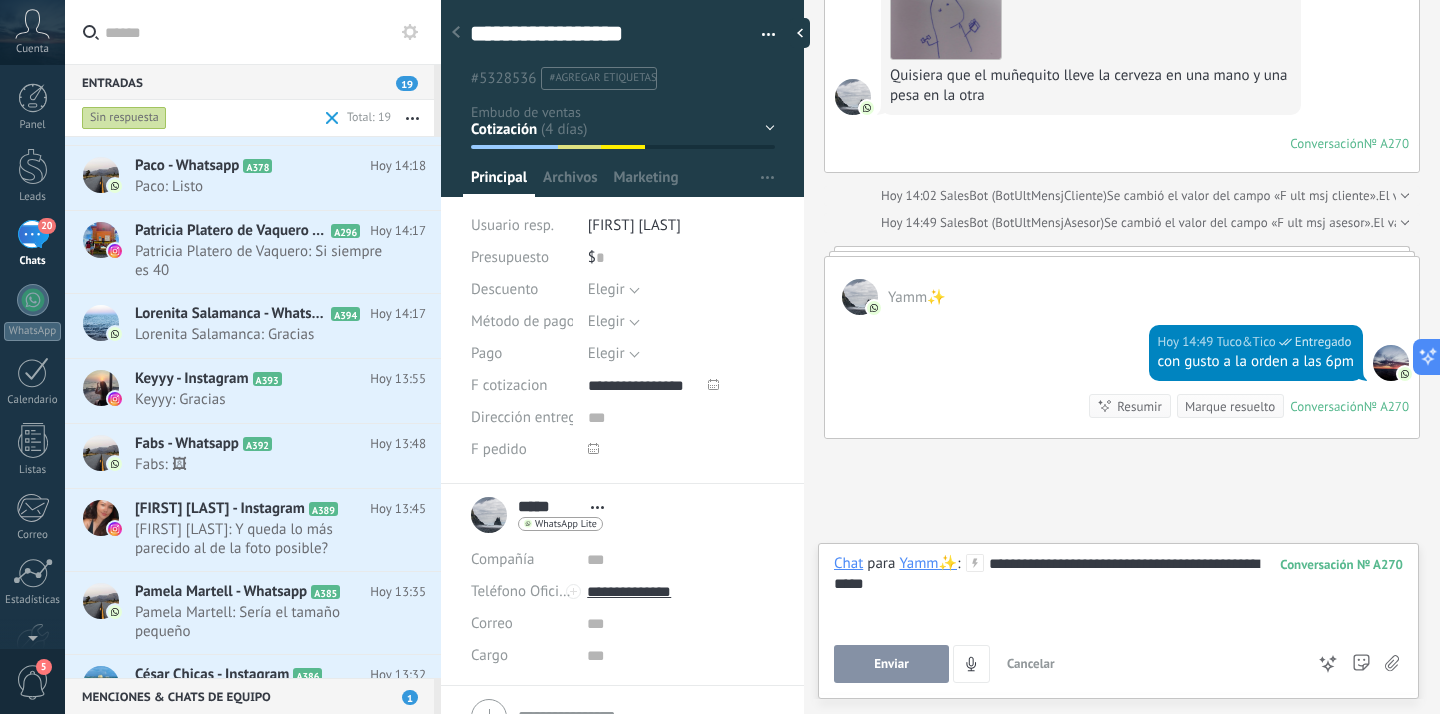 click on "Enviar" at bounding box center [891, 664] 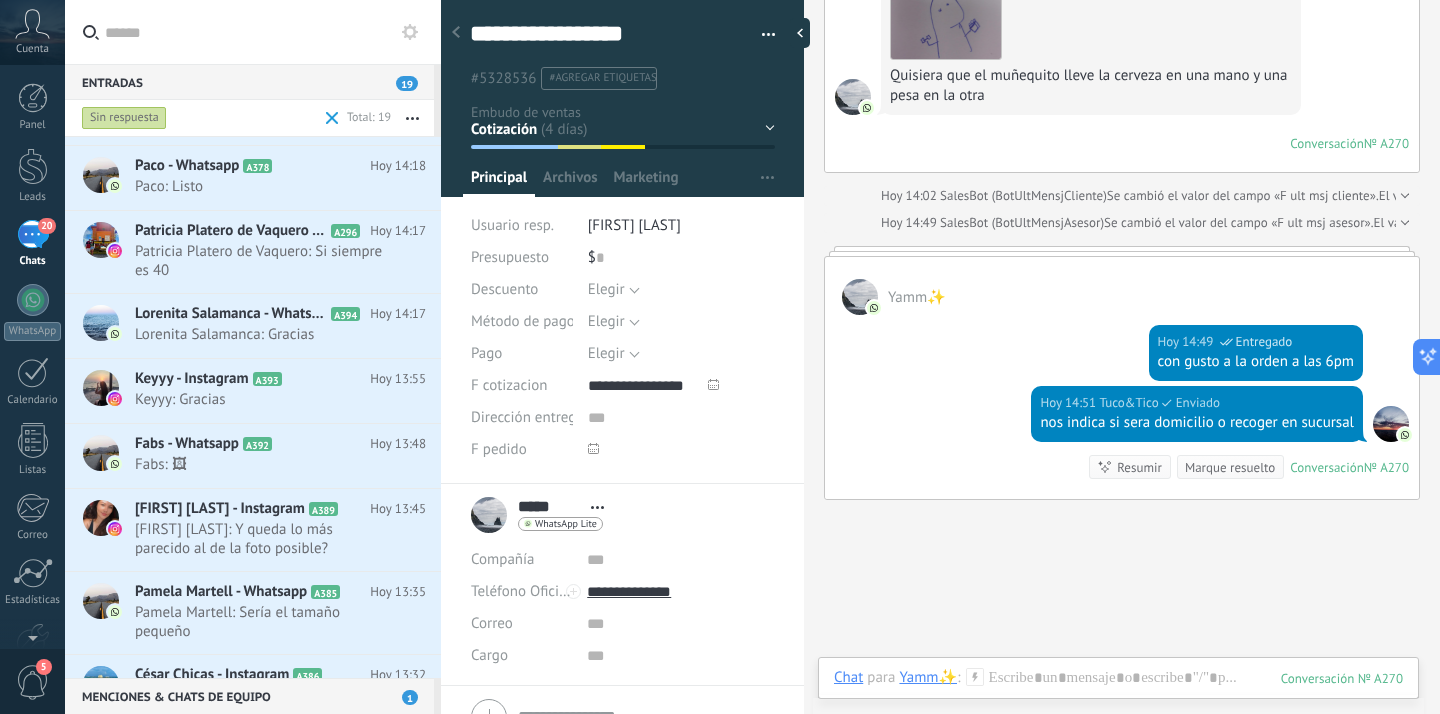 scroll, scrollTop: 5385, scrollLeft: 0, axis: vertical 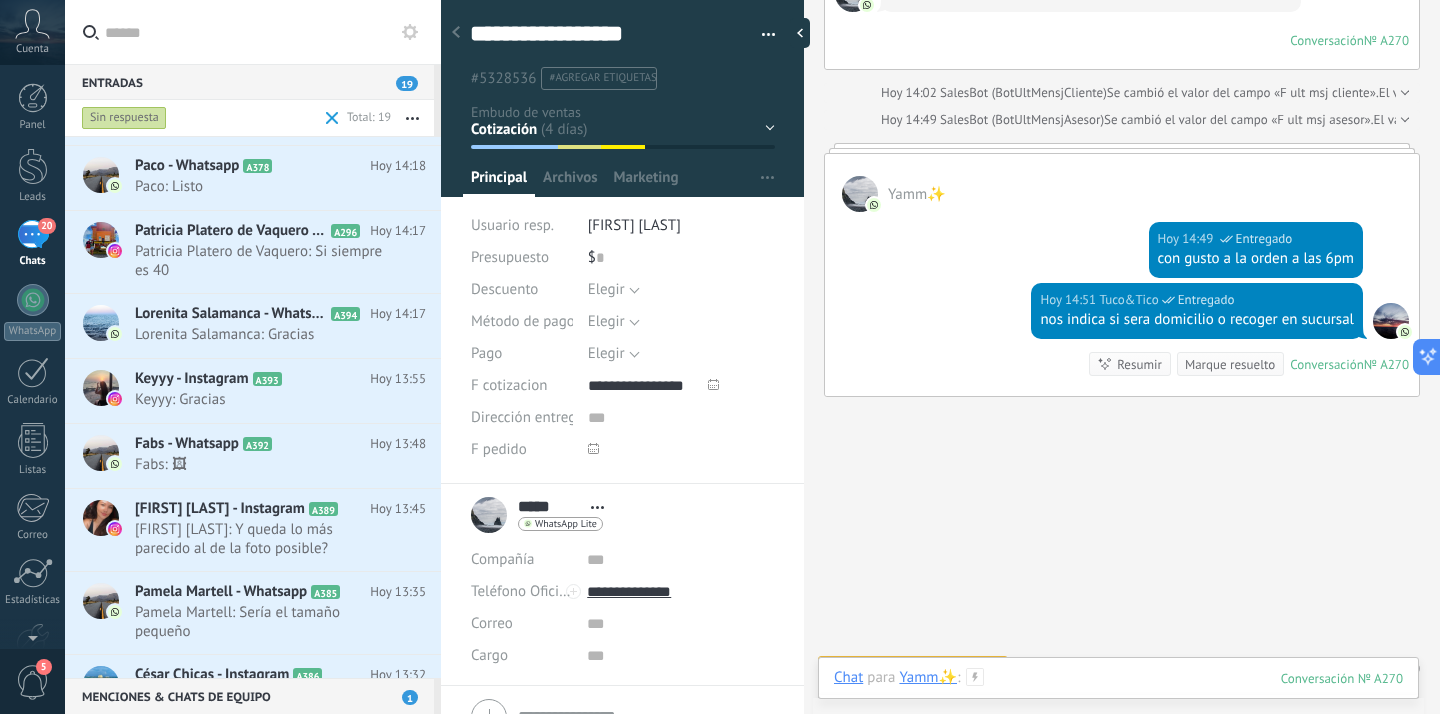 click at bounding box center (1118, 698) 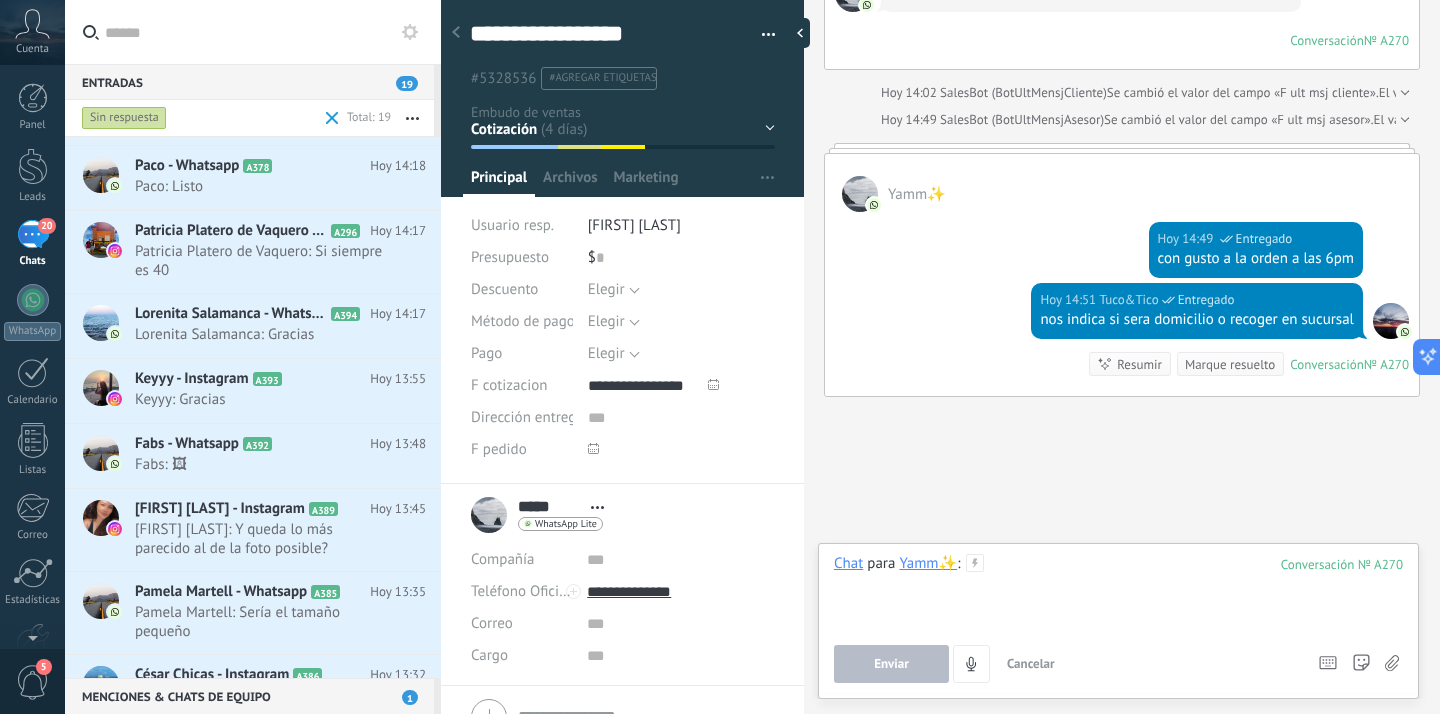 type 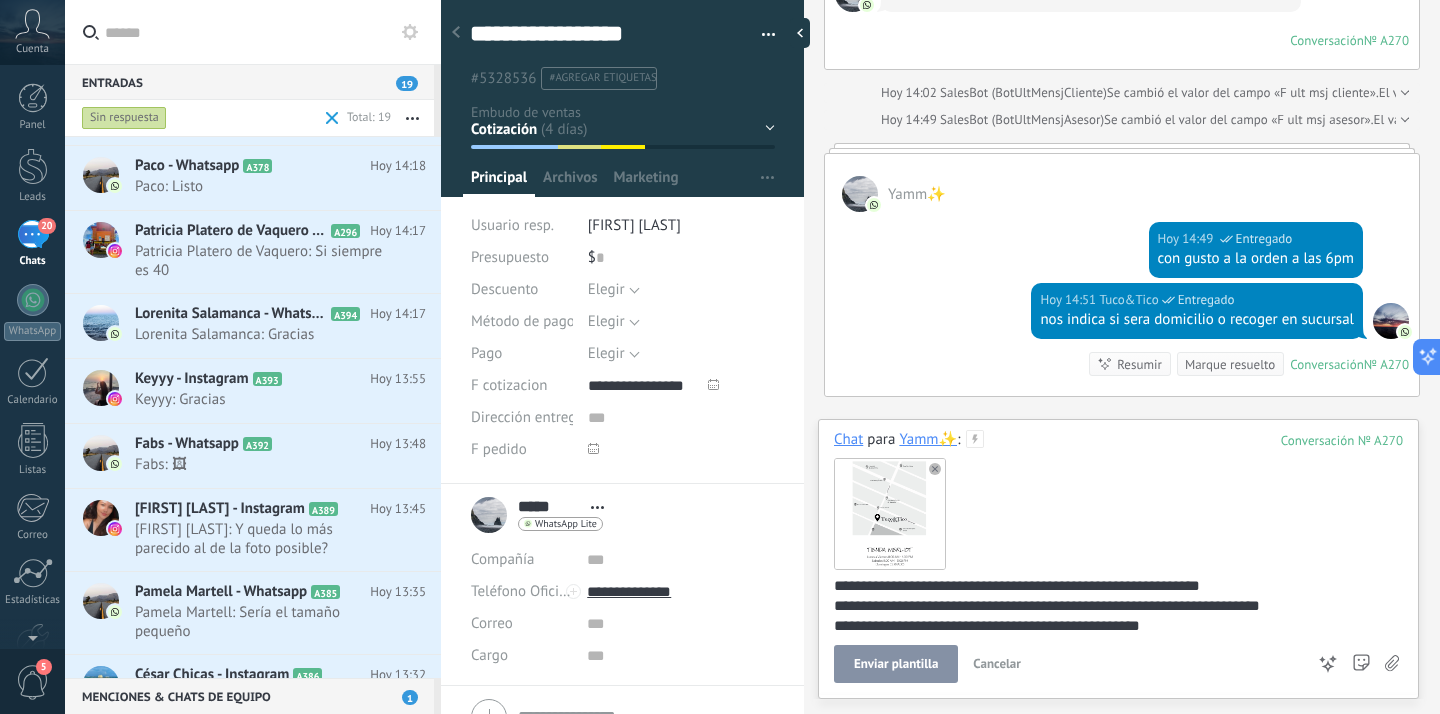 click on "Enviar plantilla" at bounding box center [896, 664] 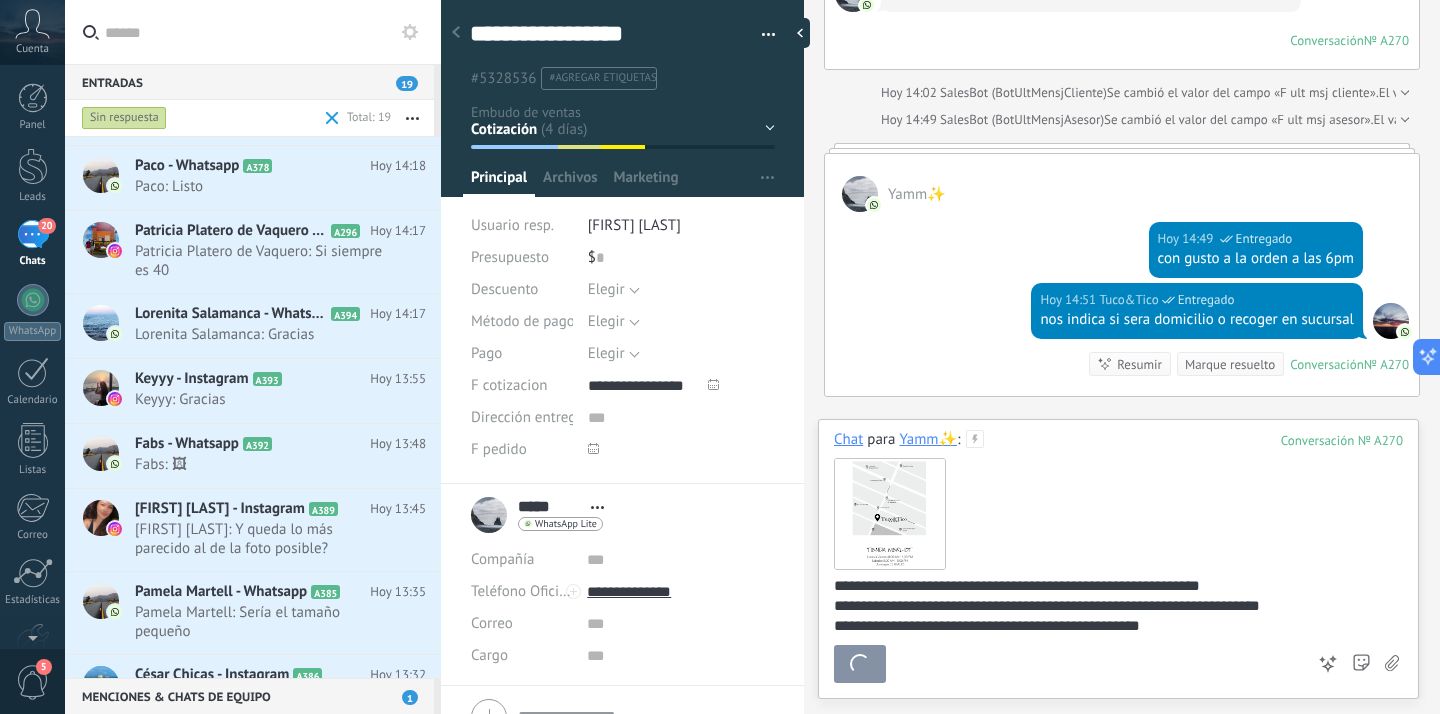 click 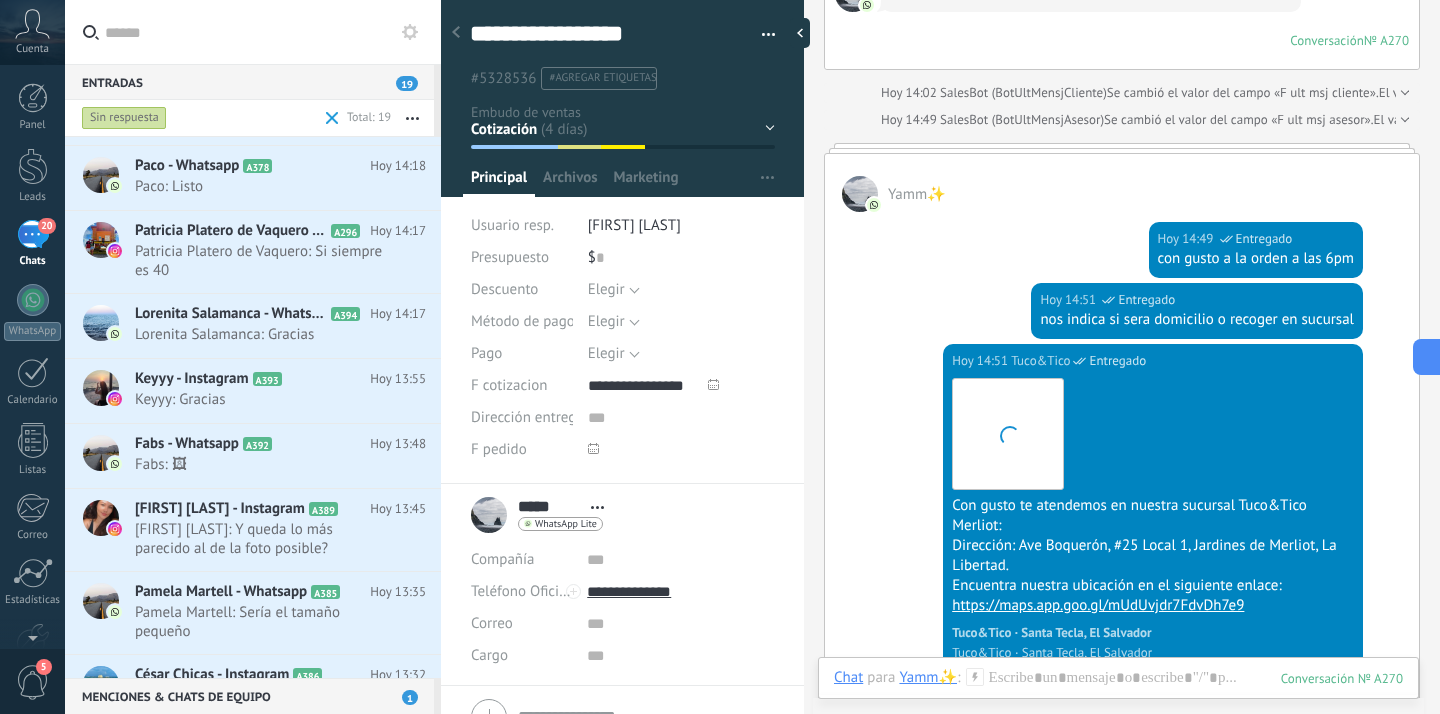 scroll, scrollTop: 5671, scrollLeft: 0, axis: vertical 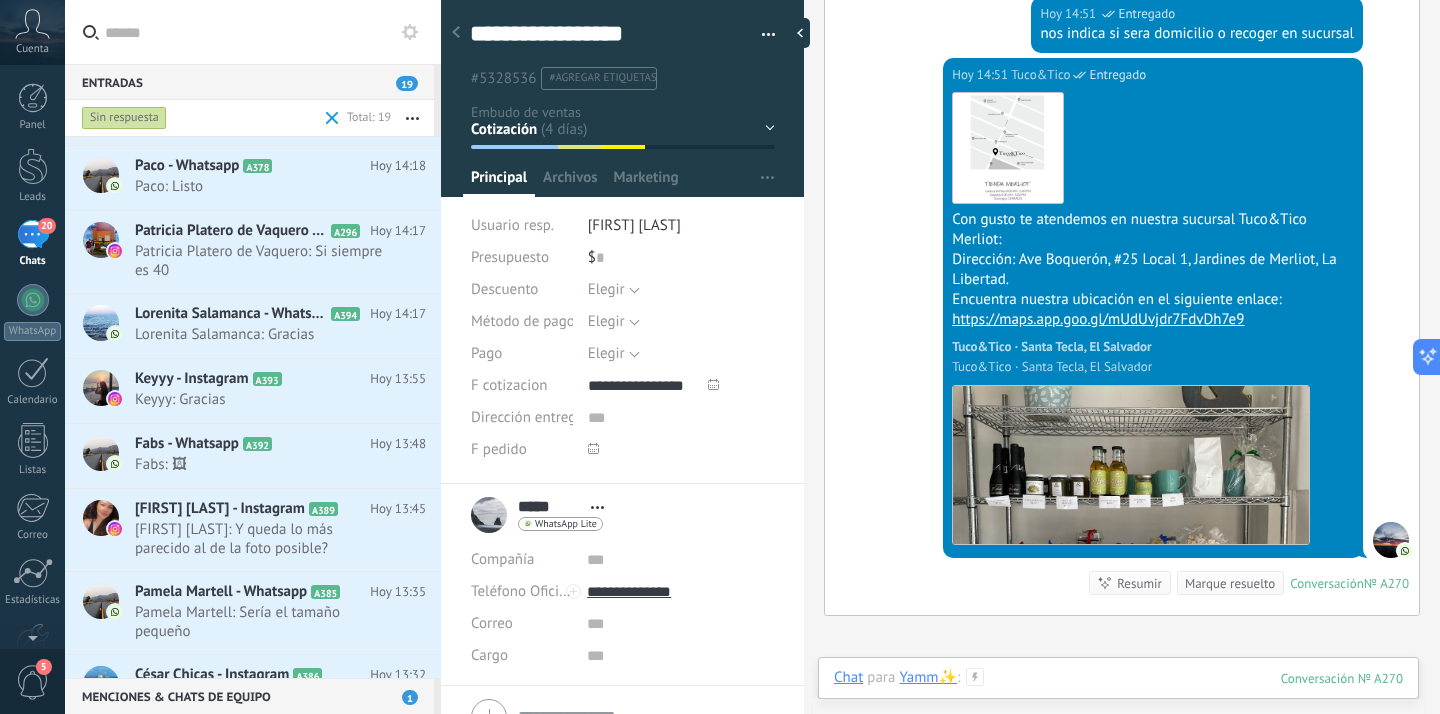 click at bounding box center (1118, 698) 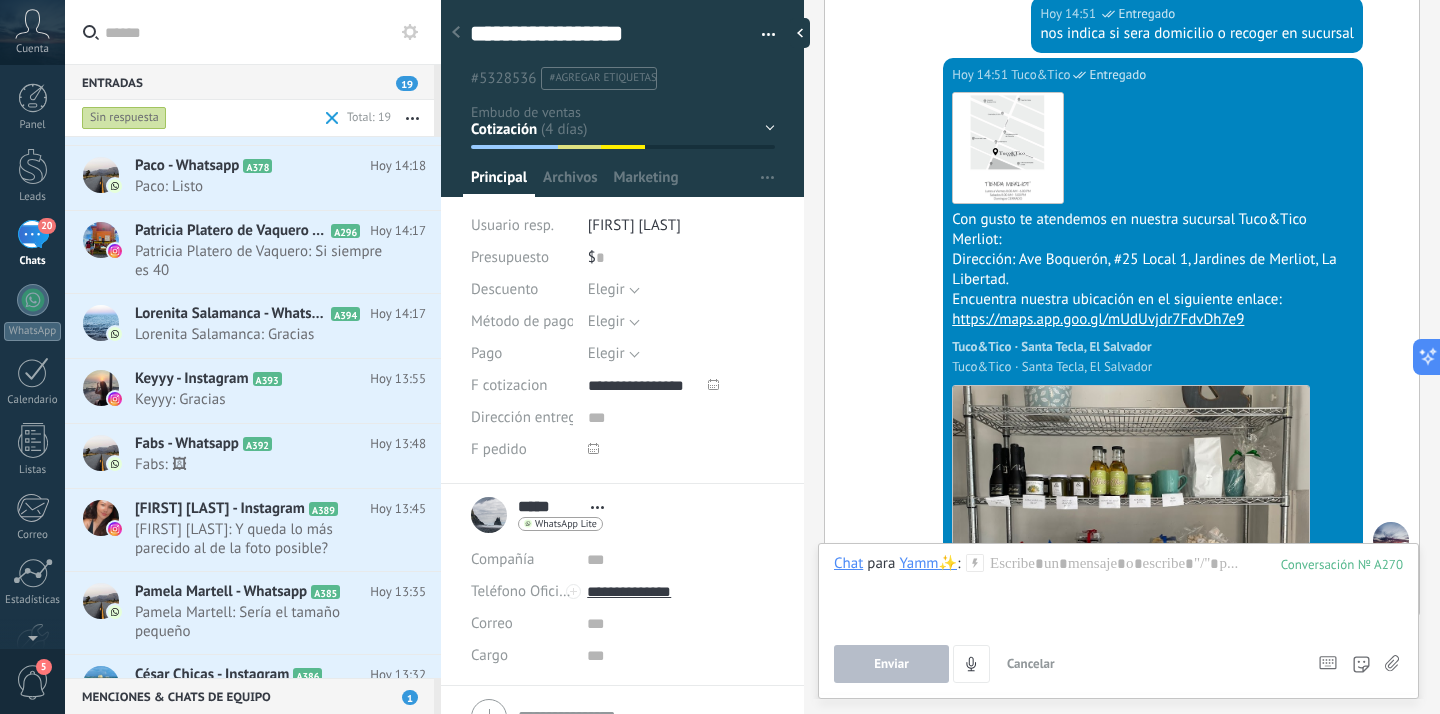 click 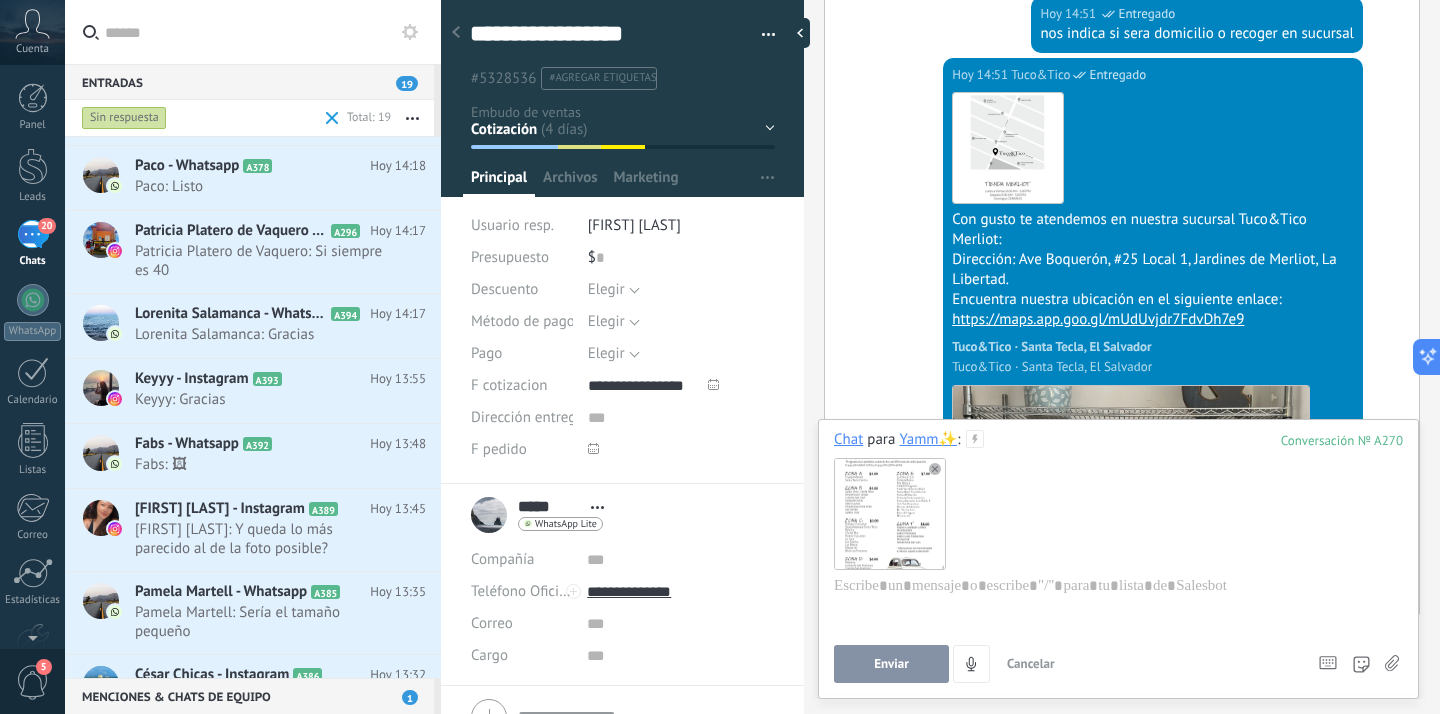 click on "Enviar" at bounding box center [891, 664] 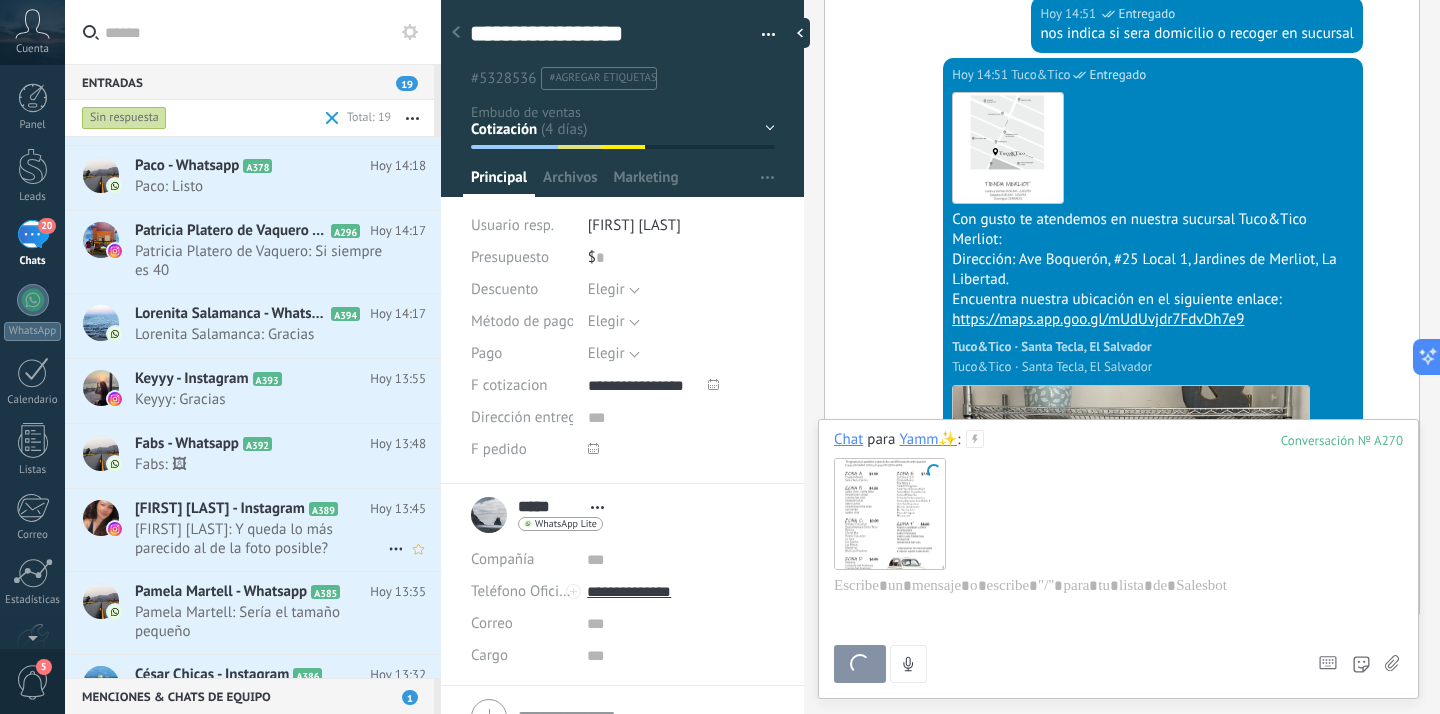 click on "[FIRST] [LAST]: Y queda lo más parecido al de la foto posible?" at bounding box center [261, 539] 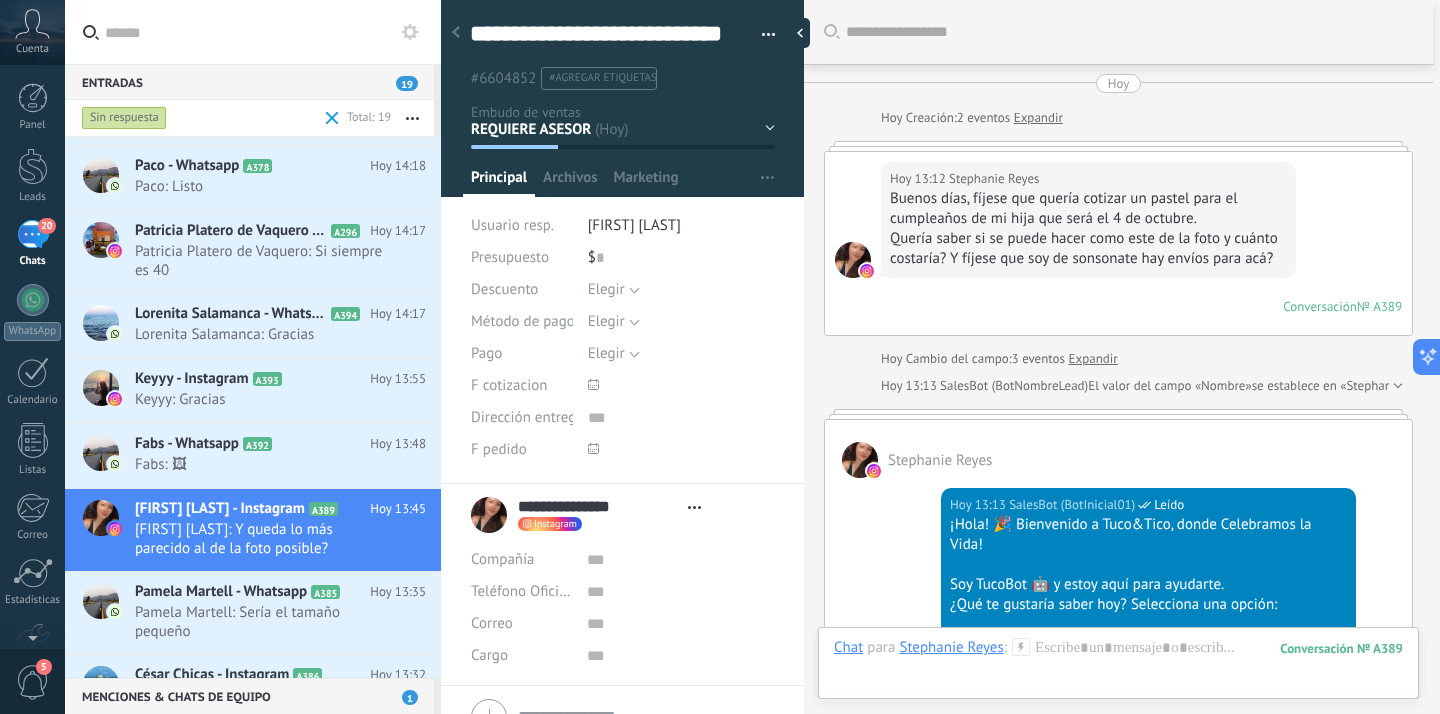 type on "**********" 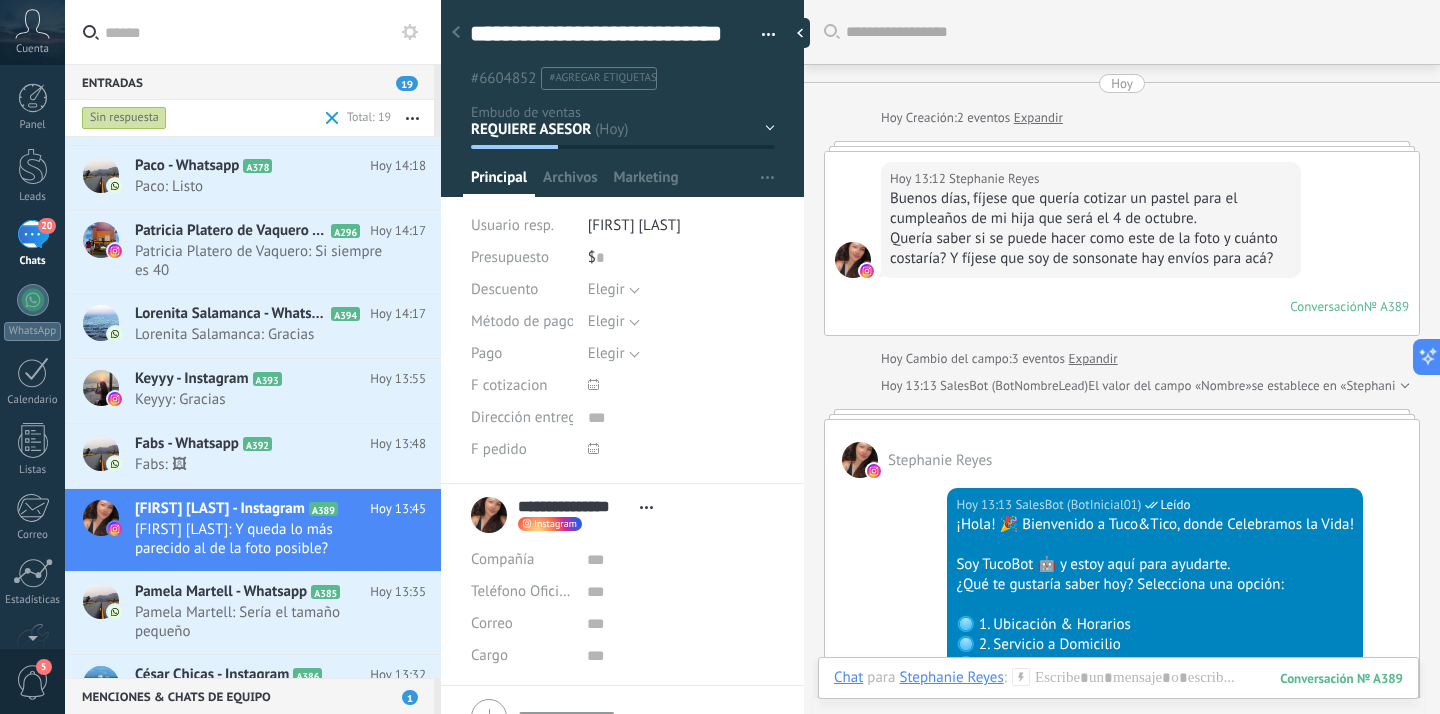 scroll, scrollTop: 30, scrollLeft: 0, axis: vertical 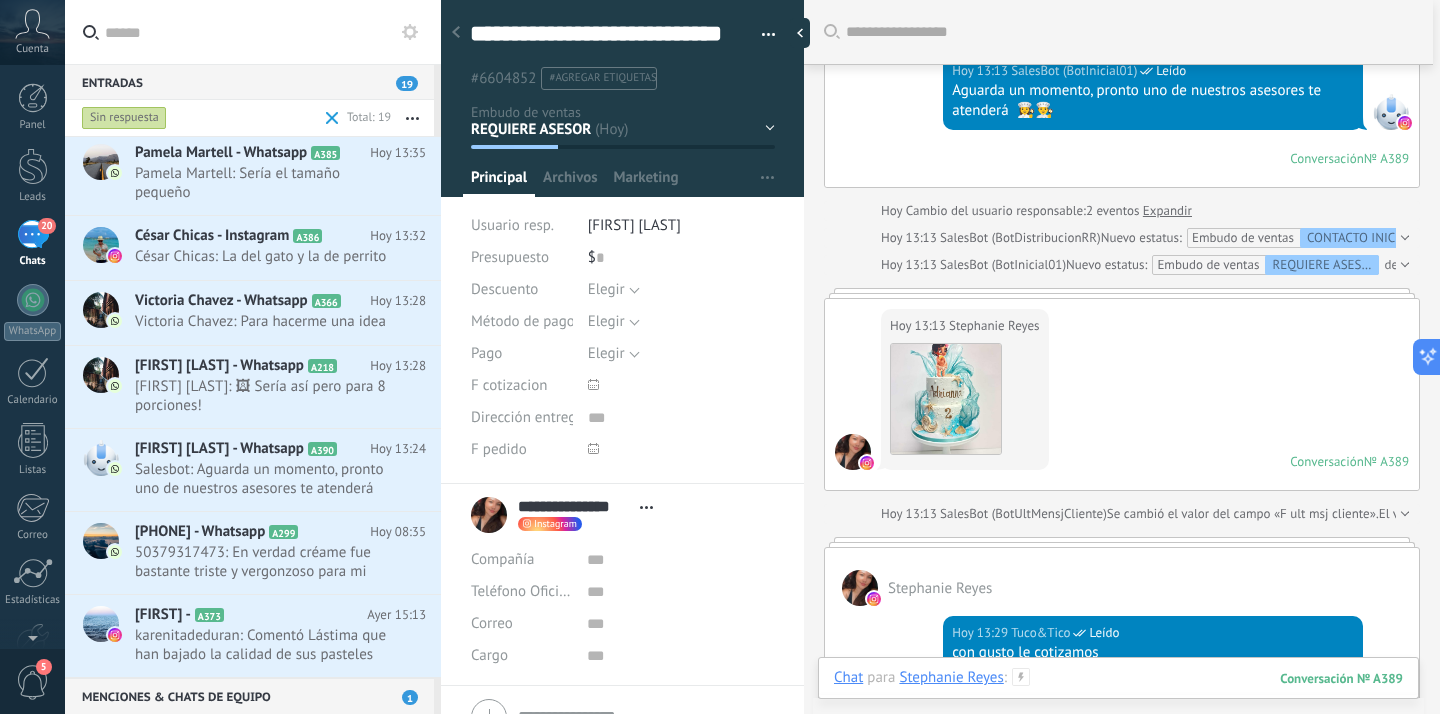 click at bounding box center [1118, 698] 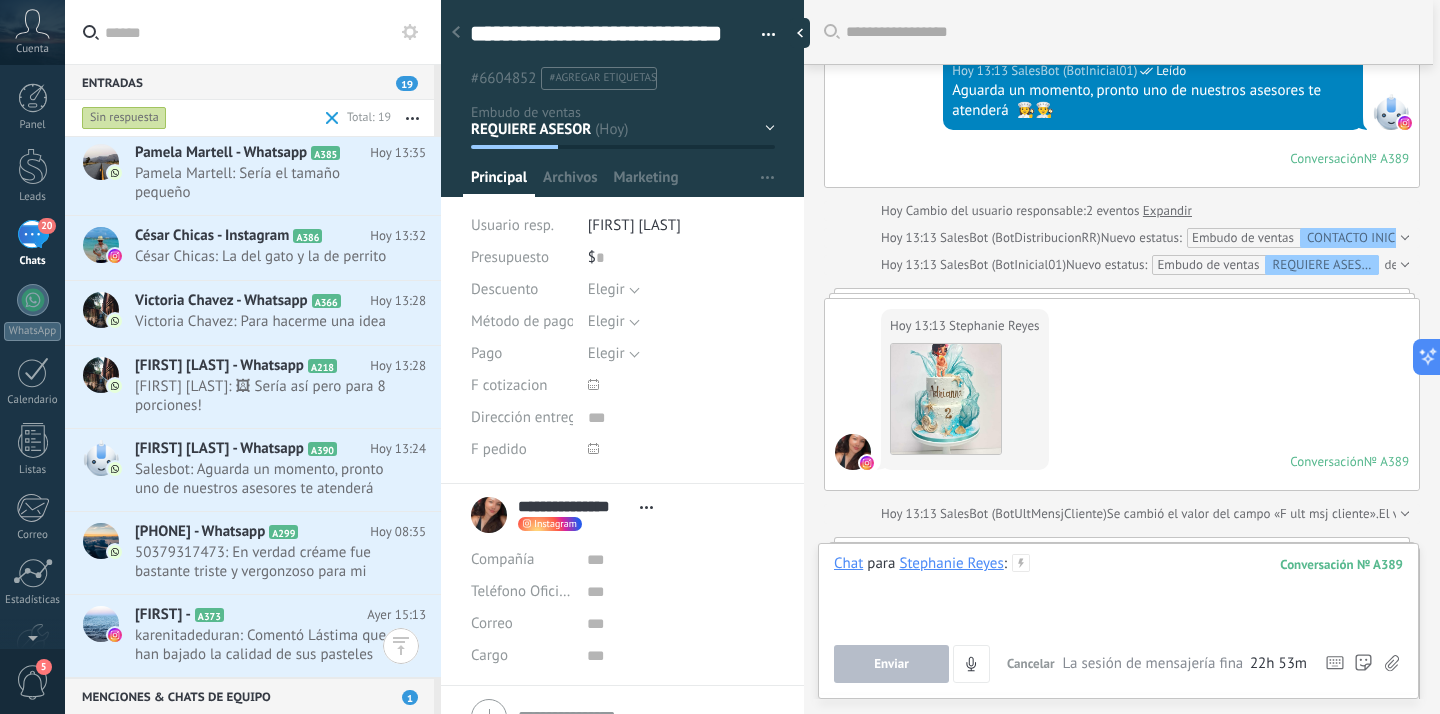 type 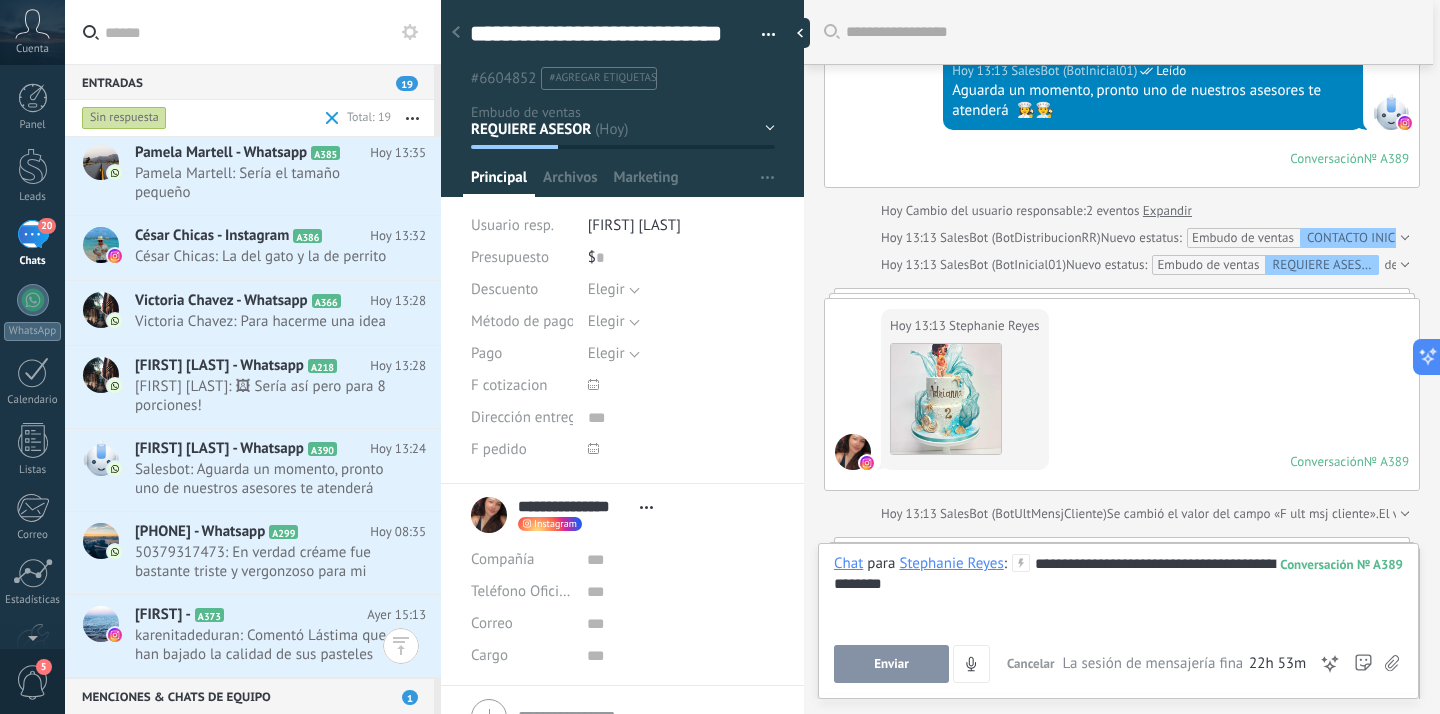click on "Enviar" at bounding box center [891, 664] 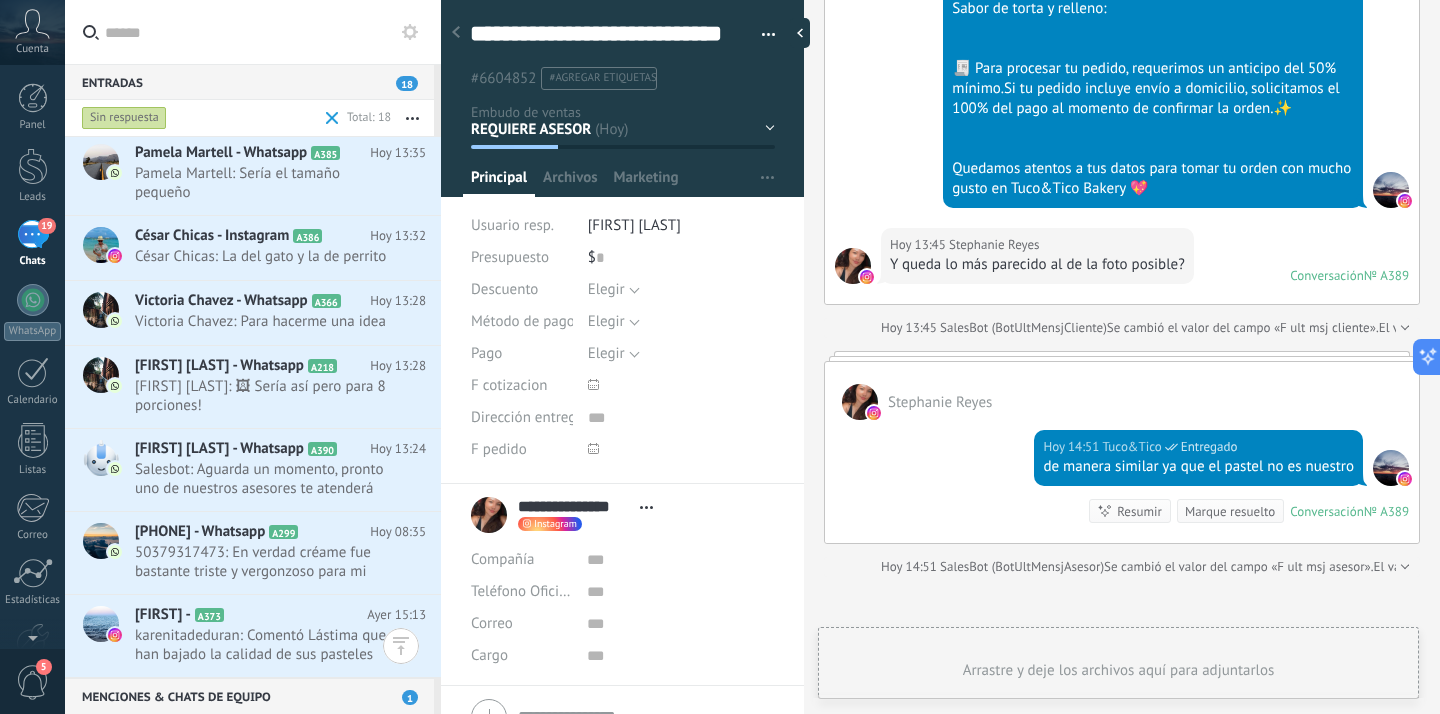 scroll, scrollTop: 3385, scrollLeft: 0, axis: vertical 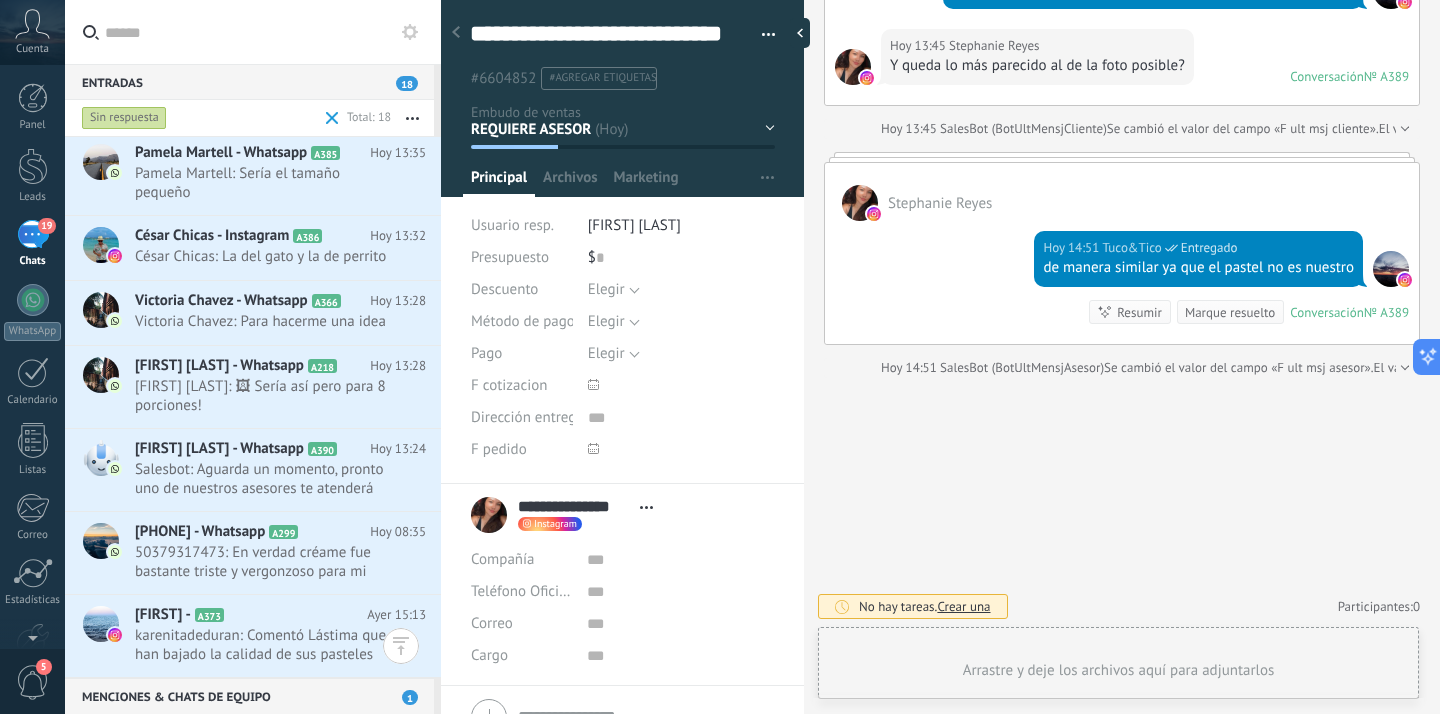 click on "Chat para [FIRST] [LAST] : [PRICE] Enviar Cancelar Rastrear clics en links ? Reducir links largos y rastrear clics: cuando se habilita, los URLs que envías serán reemplazados con links de rastreo. Una vez clickeados, un evento se registrará en el feed del lead. Abajo seleccione las fuentes que utilizan esta en Ajustes Las plantillas no pueden ser editadas 22h 53m La sesión de mensajería finaliza en: Atajos – ejecutar bots y plantillas – seleccionar acción – mencionar a un colega – seleccionar el destinatario – insertar valor del campo Kommo AI Beta Corregir gramática y ortografía Hacerlo profesional Hacerlo amistoso Hacerlo ingenioso Hacerlo más largo Hacerlo más corto Simplificarlo" at bounding box center [1118, 668] 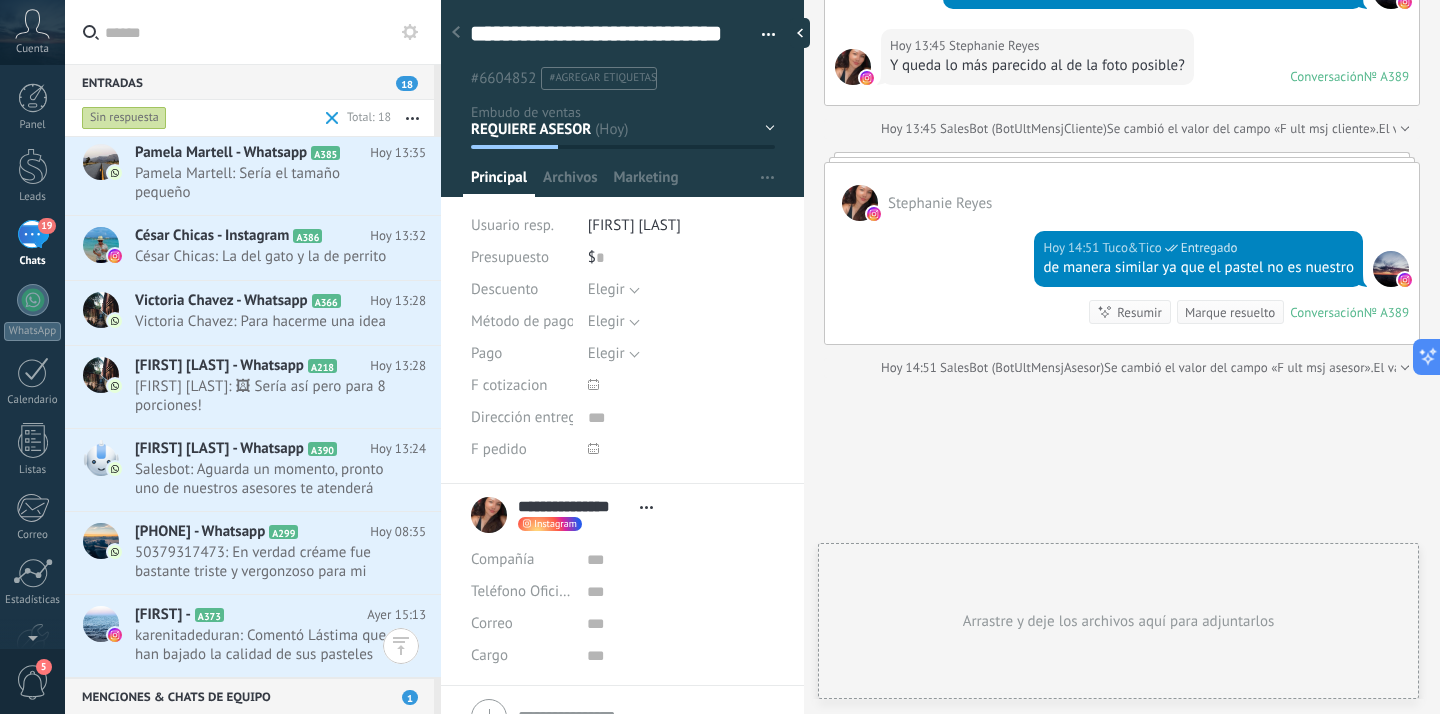 click on "Chat para [FIRST] [LAST] : [PRICE] Enviar Cancelar Rastrear clics en links ? Reducir links largos y rastrear clics: cuando se habilita, los URLs que envías serán reemplazados con links de rastreo. Una vez clickeados, un evento se registrará en el feed del lead. Abajo seleccione las fuentes que utilizan esta en Ajustes Las plantillas no pueden ser editadas 22h 53m La sesión de mensajería finaliza en: Atajos – ejecutar bots y plantillas – seleccionar acción – mencionar a un colega – seleccionar el destinatario – insertar valor del campo Kommo AI Beta Corregir gramática y ortografía Hacerlo profesional Hacerlo amistoso Hacerlo ingenioso Hacerlo más largo Hacerlo más corto Simplificarlo" at bounding box center (1118, 618) 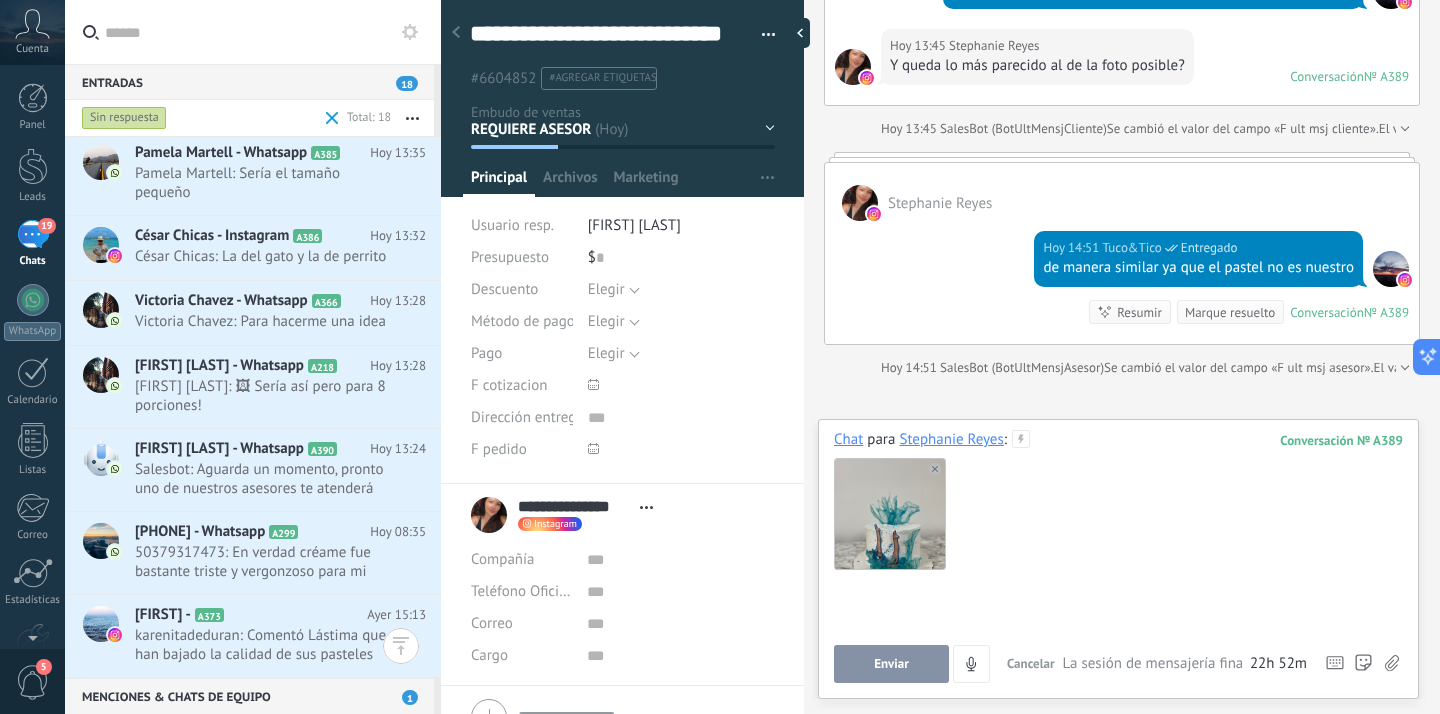 type 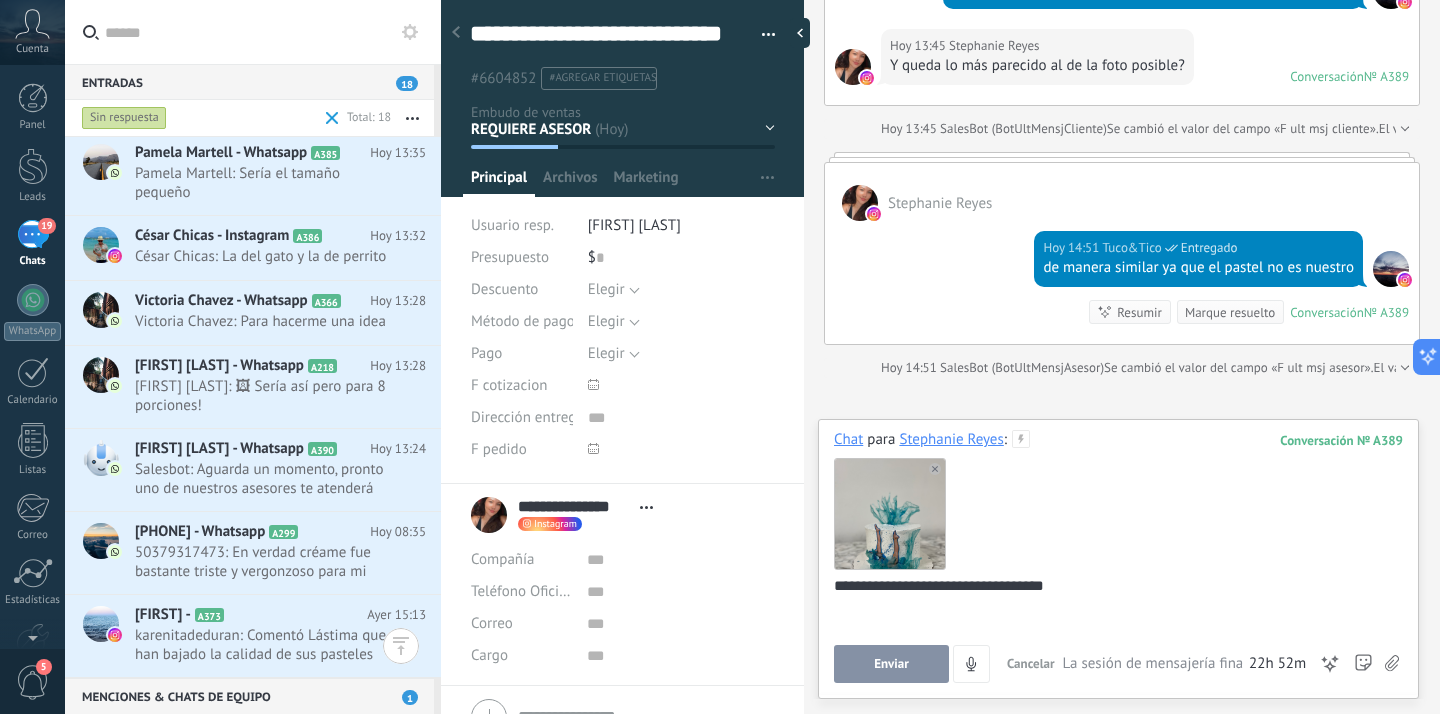 click on "Enviar" at bounding box center (891, 664) 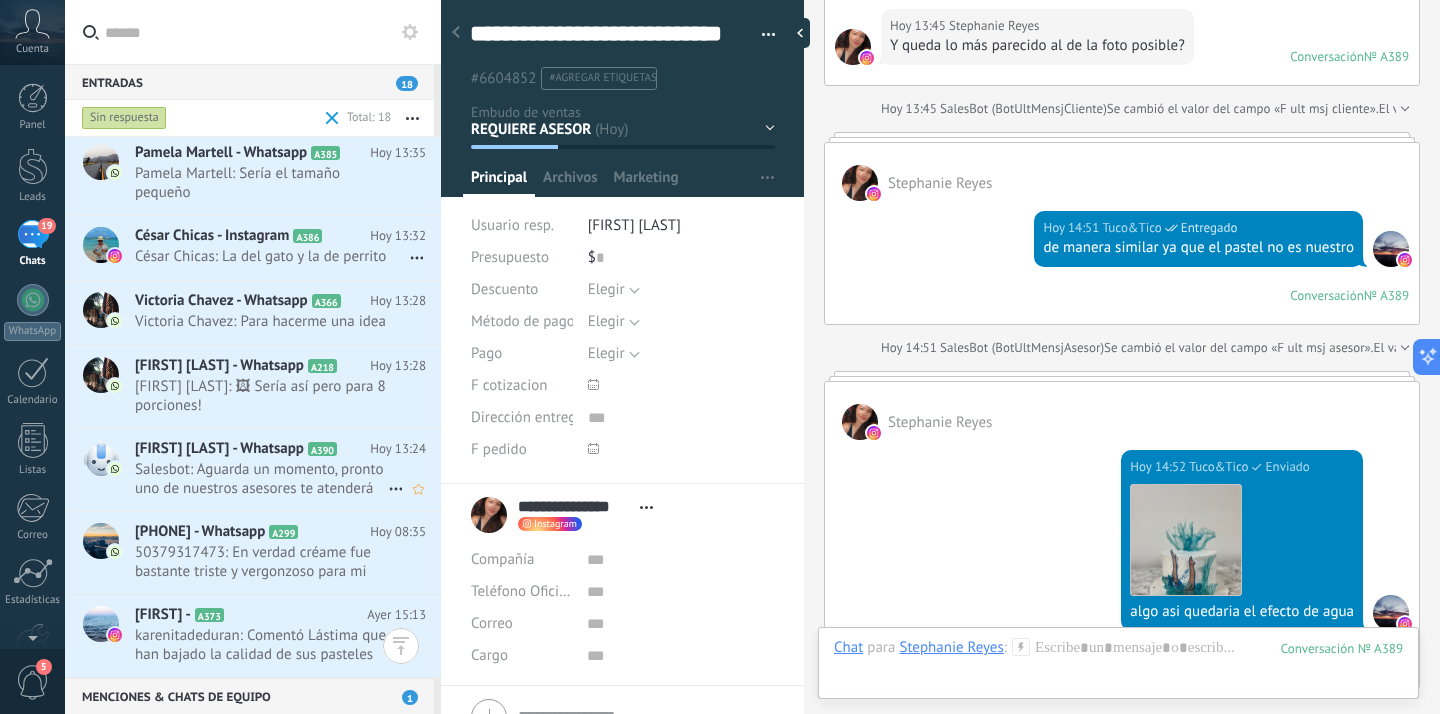 click on "[FIRST] [LAST] - Whatsapp" at bounding box center [219, 449] 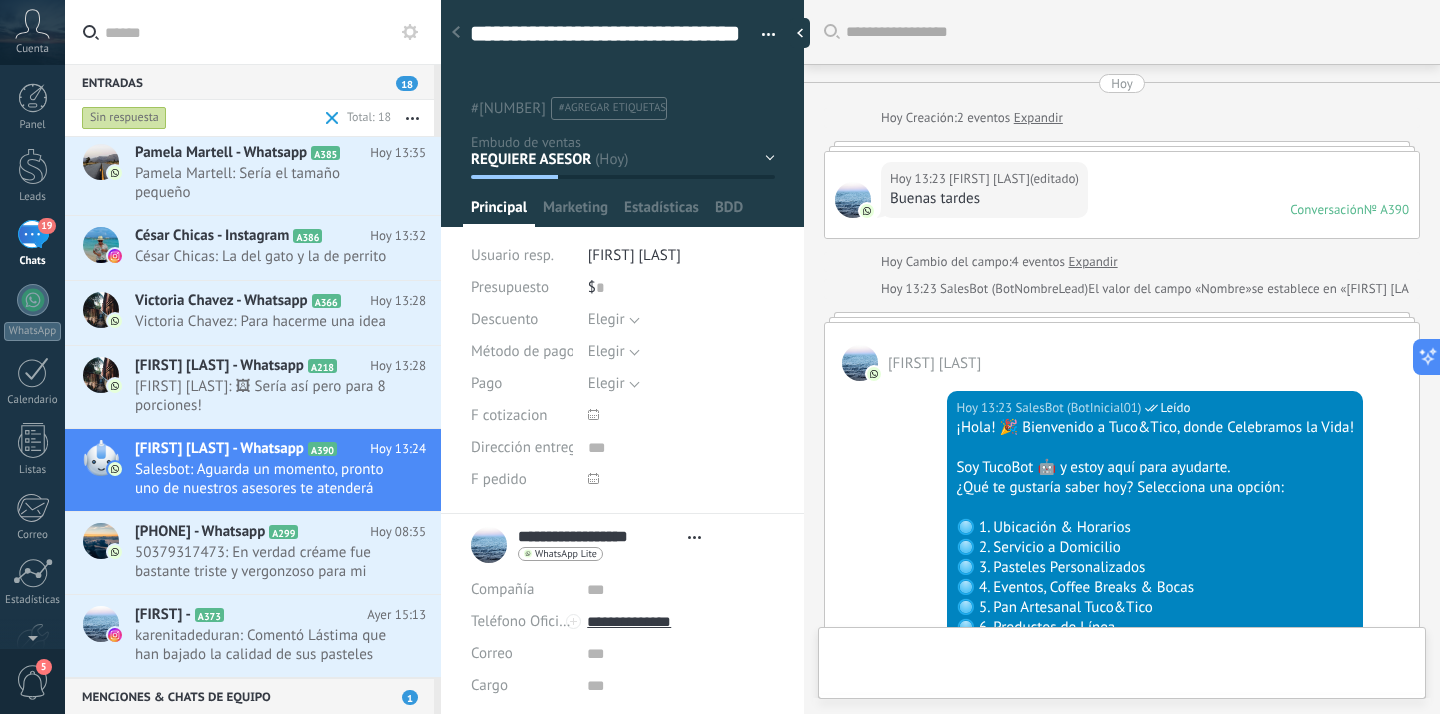 type on "**********" 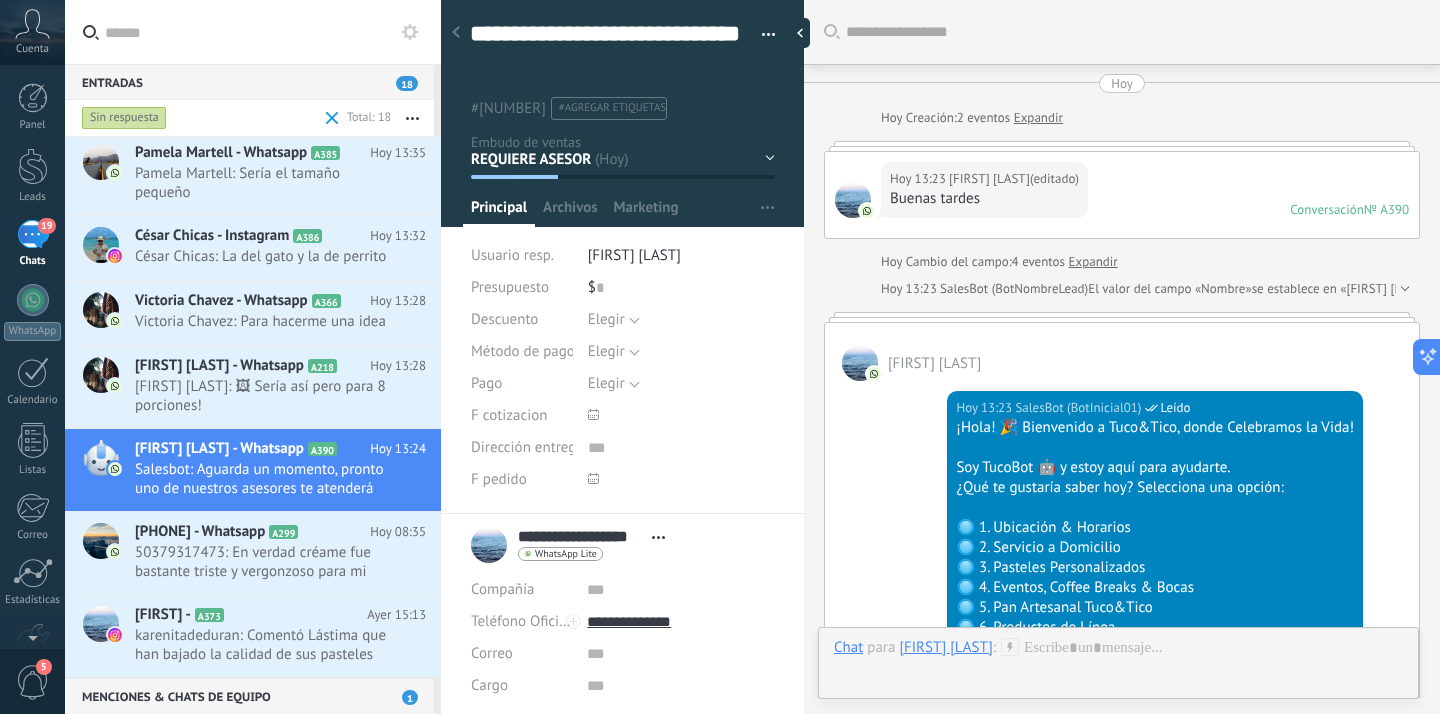 scroll, scrollTop: 1010, scrollLeft: 0, axis: vertical 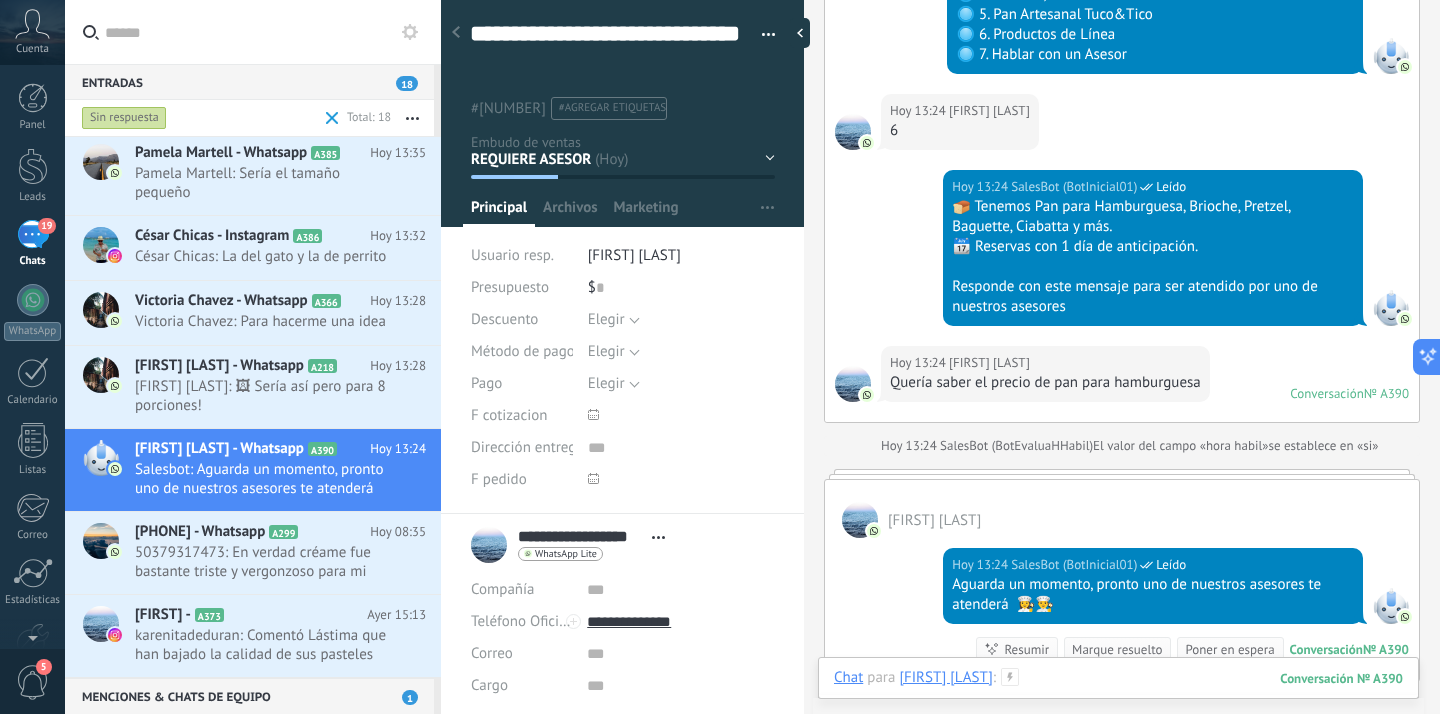 click at bounding box center (1118, 698) 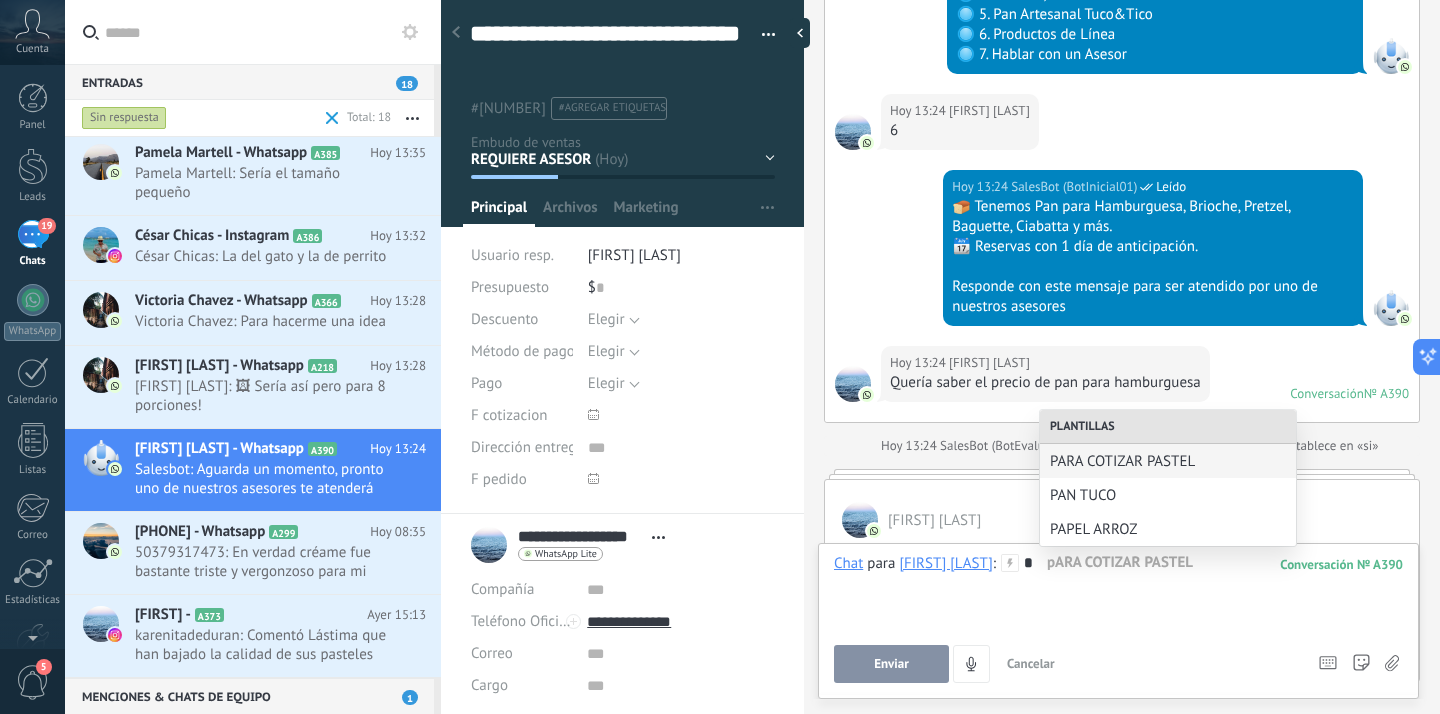 type 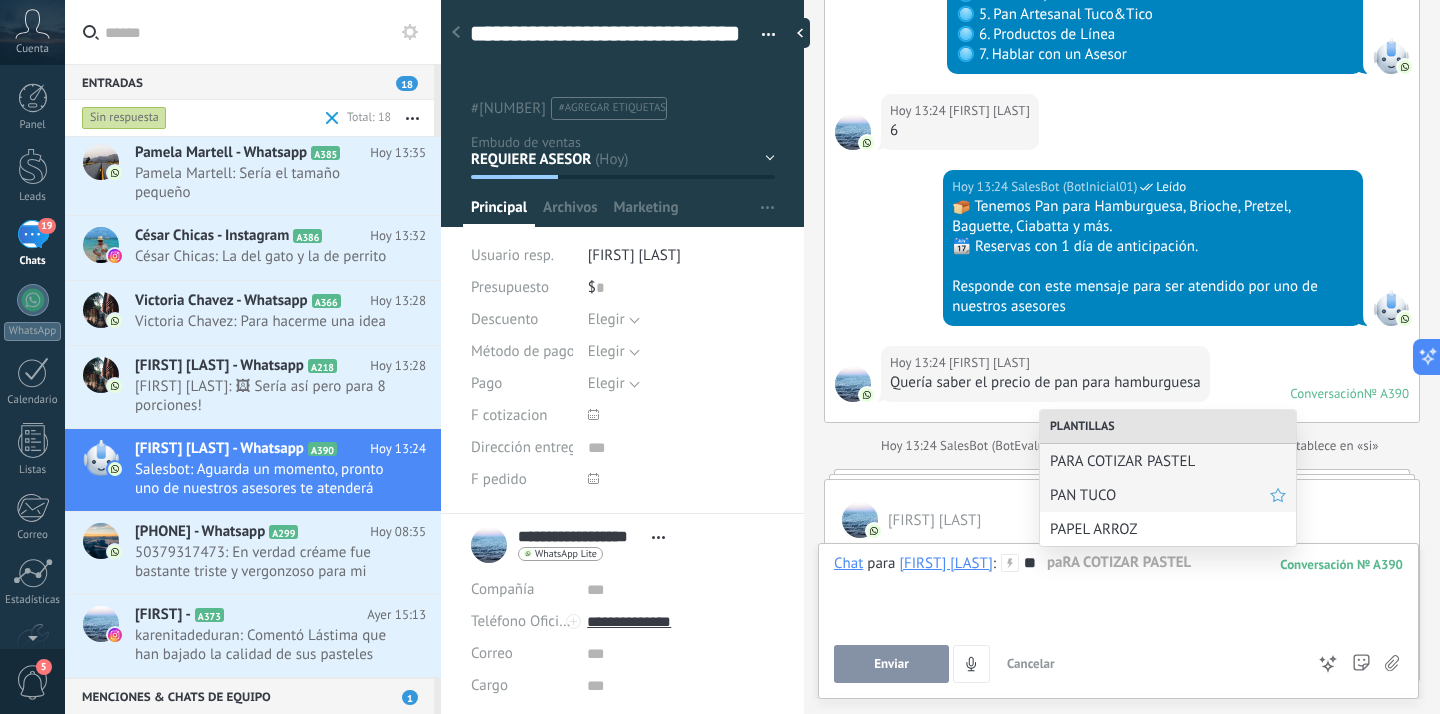 click on "PAN TUCO" at bounding box center (1160, 495) 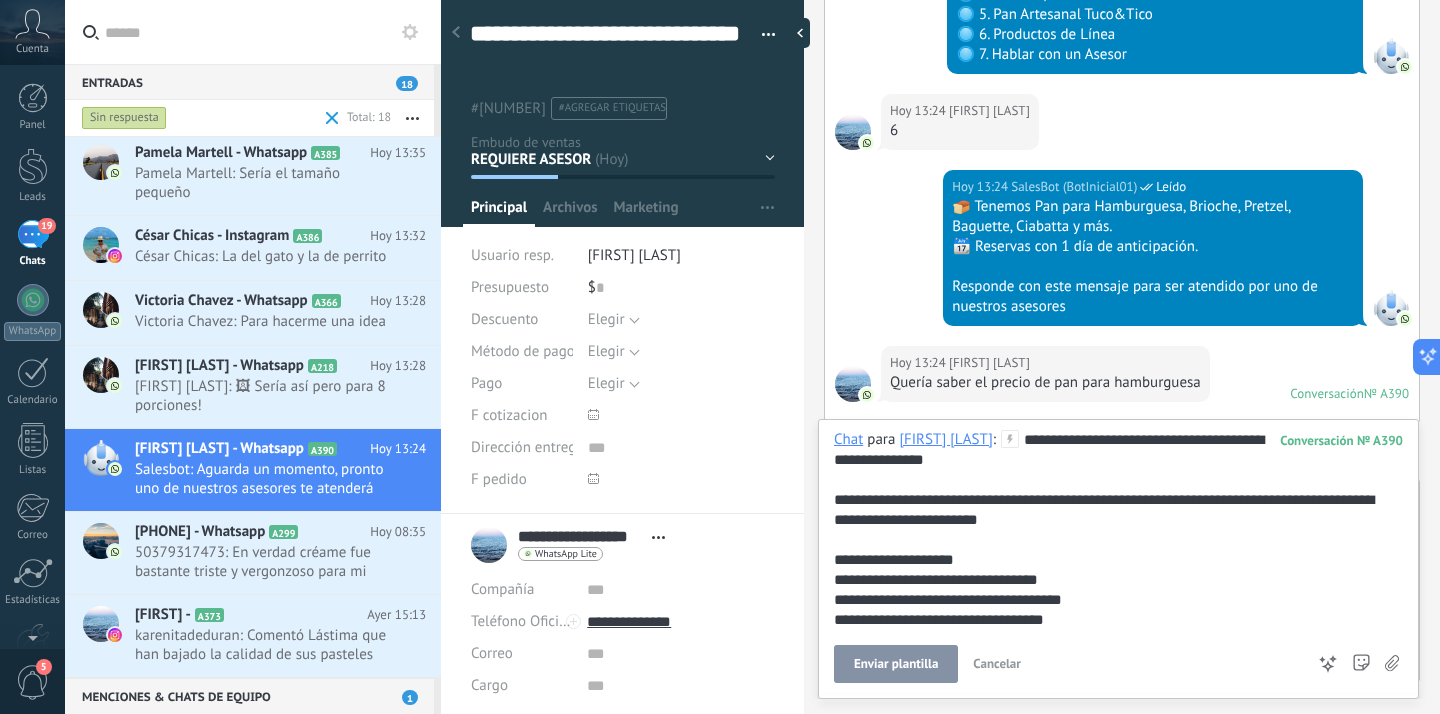 click on "Enviar plantilla" at bounding box center [896, 664] 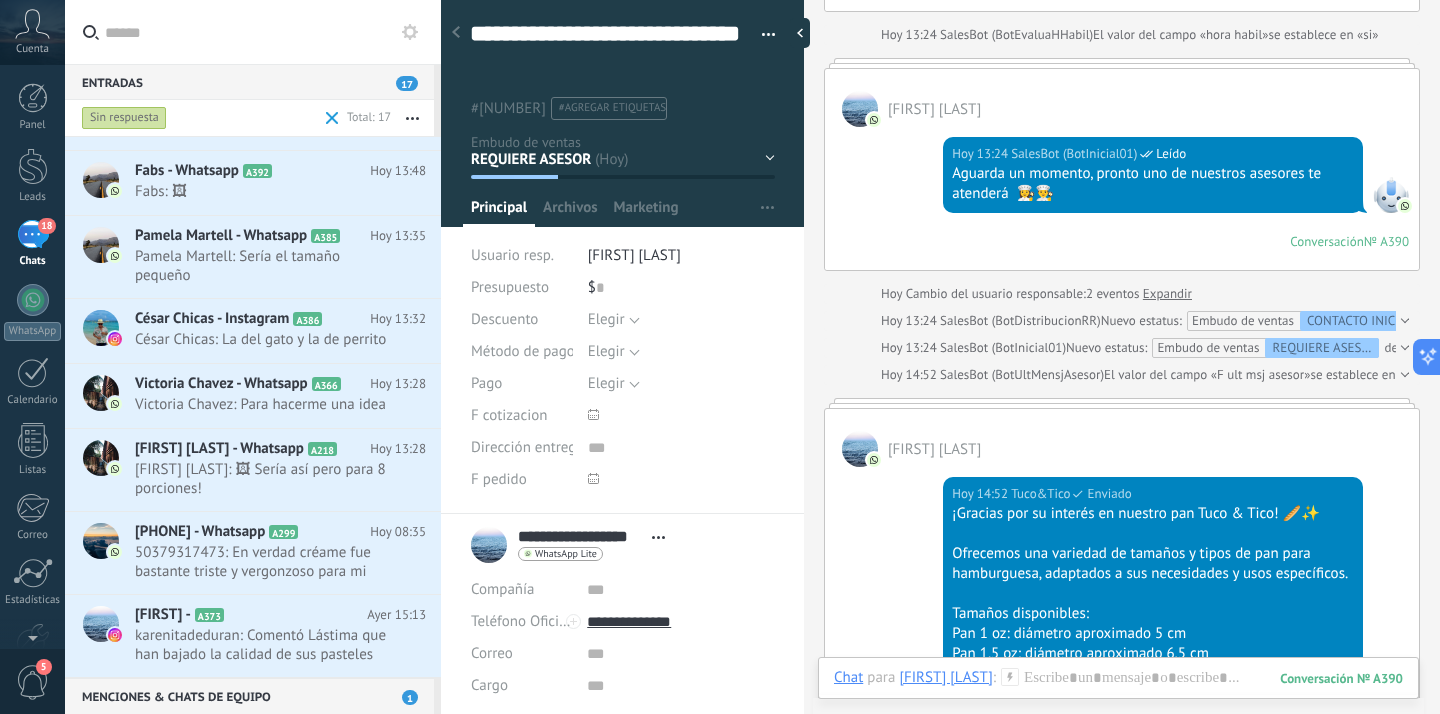 scroll, scrollTop: 1031, scrollLeft: 0, axis: vertical 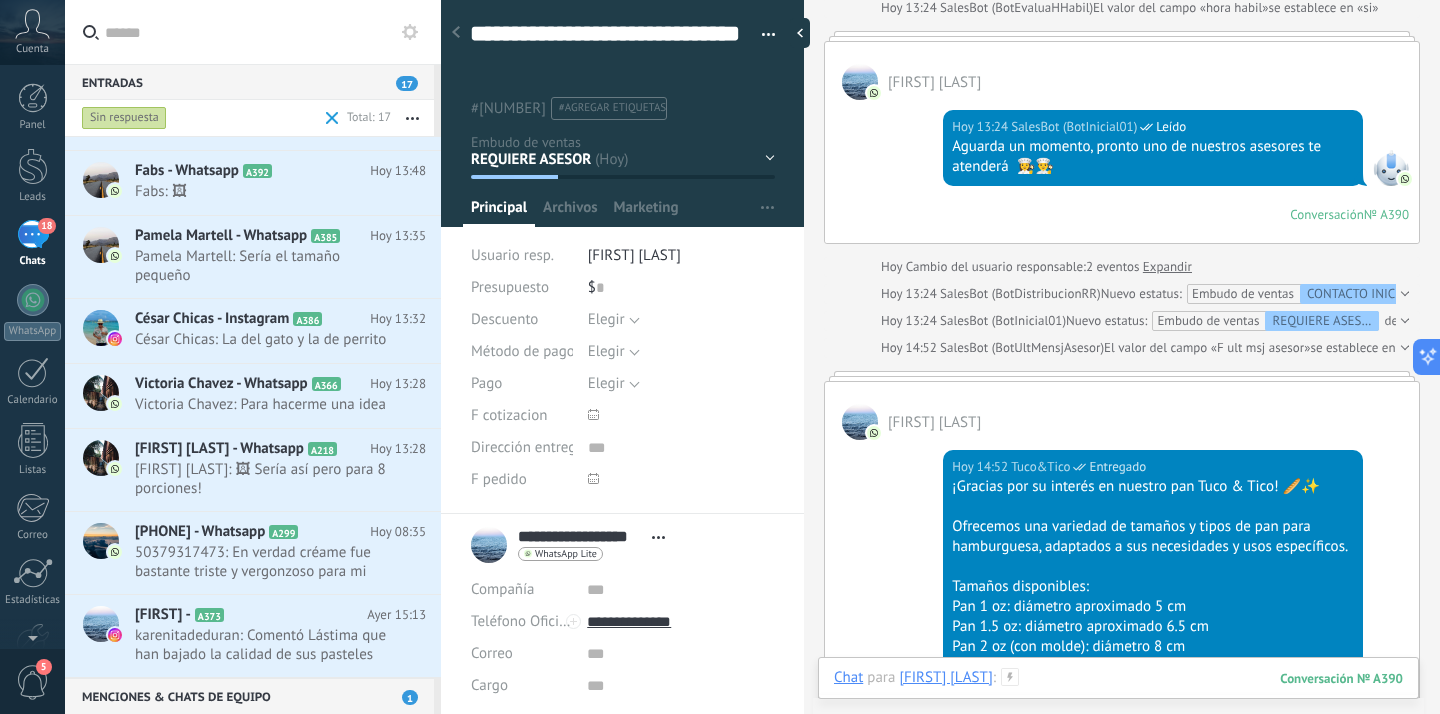 click at bounding box center (1118, 698) 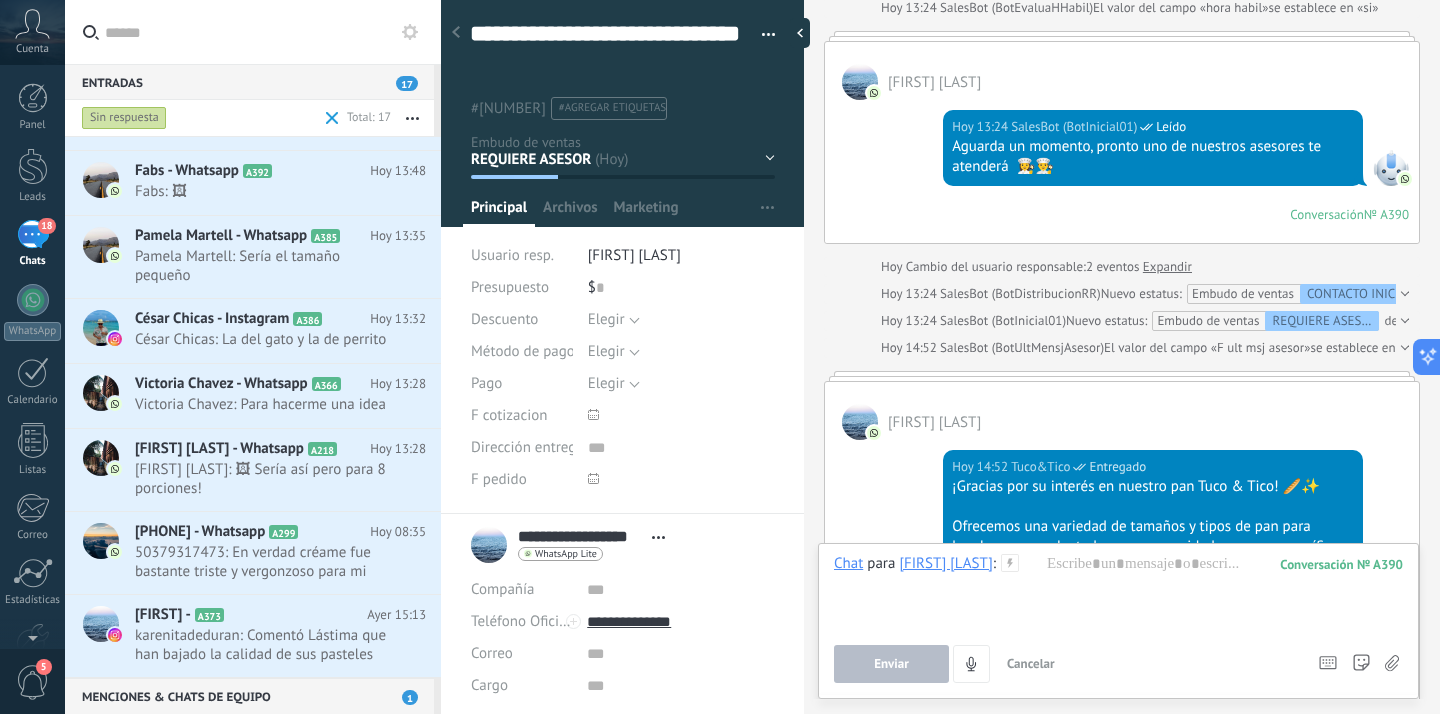 click at bounding box center [1391, 664] 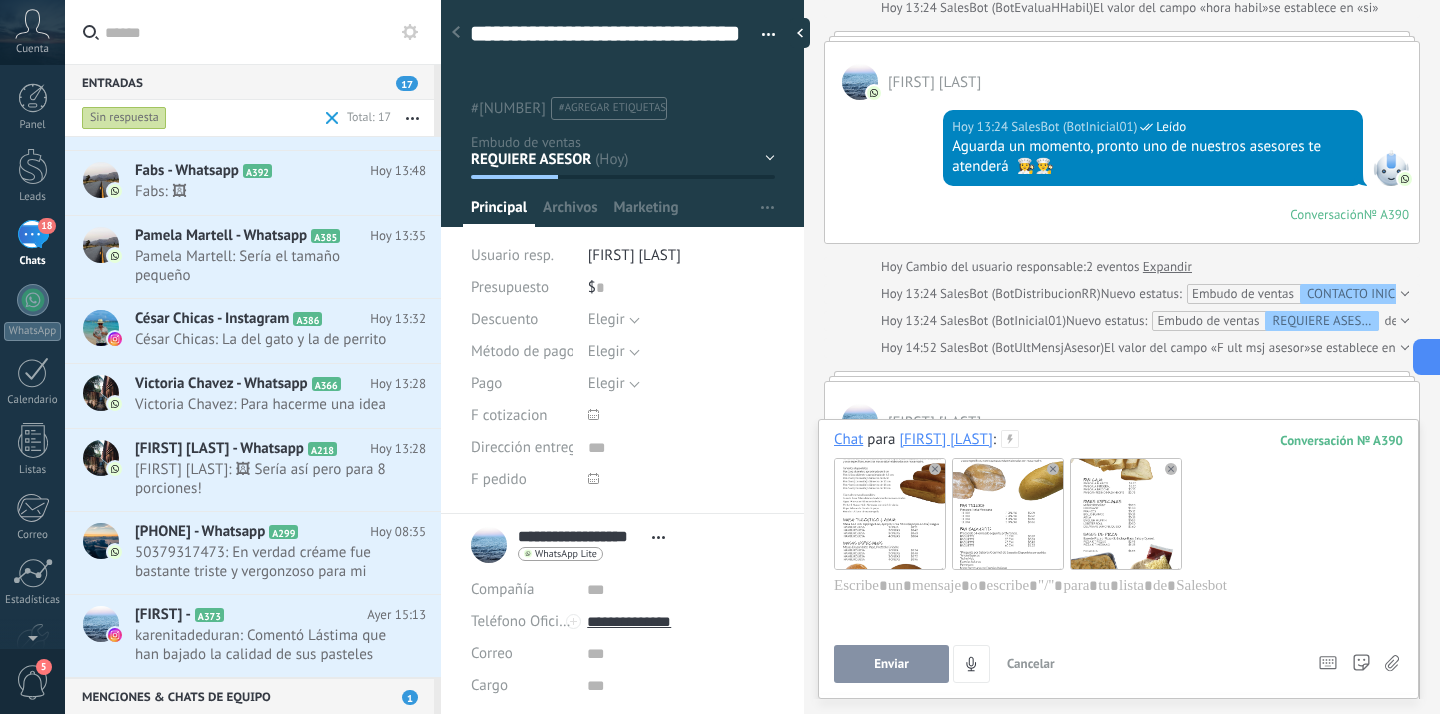 click on "Enviar" at bounding box center [891, 664] 